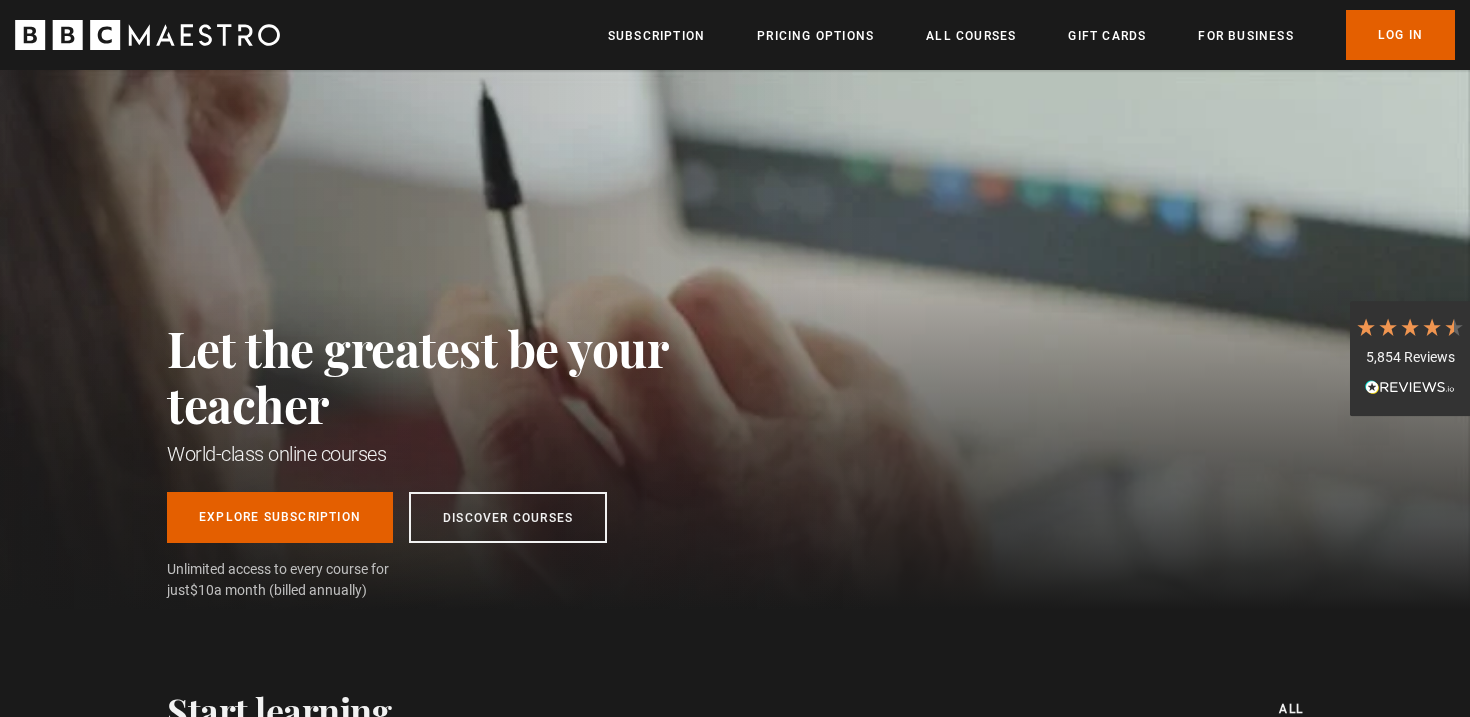 scroll, scrollTop: 0, scrollLeft: 0, axis: both 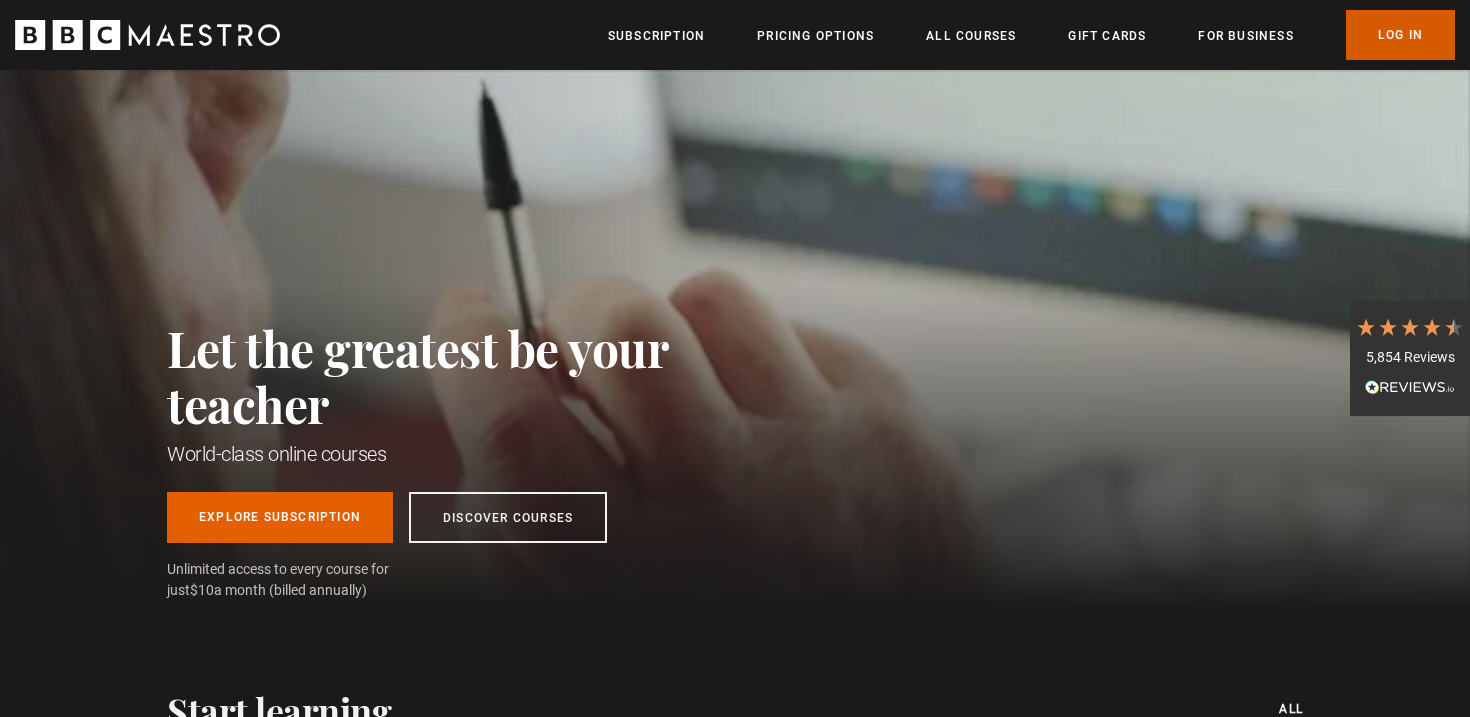 click on "Log In" at bounding box center [1400, 35] 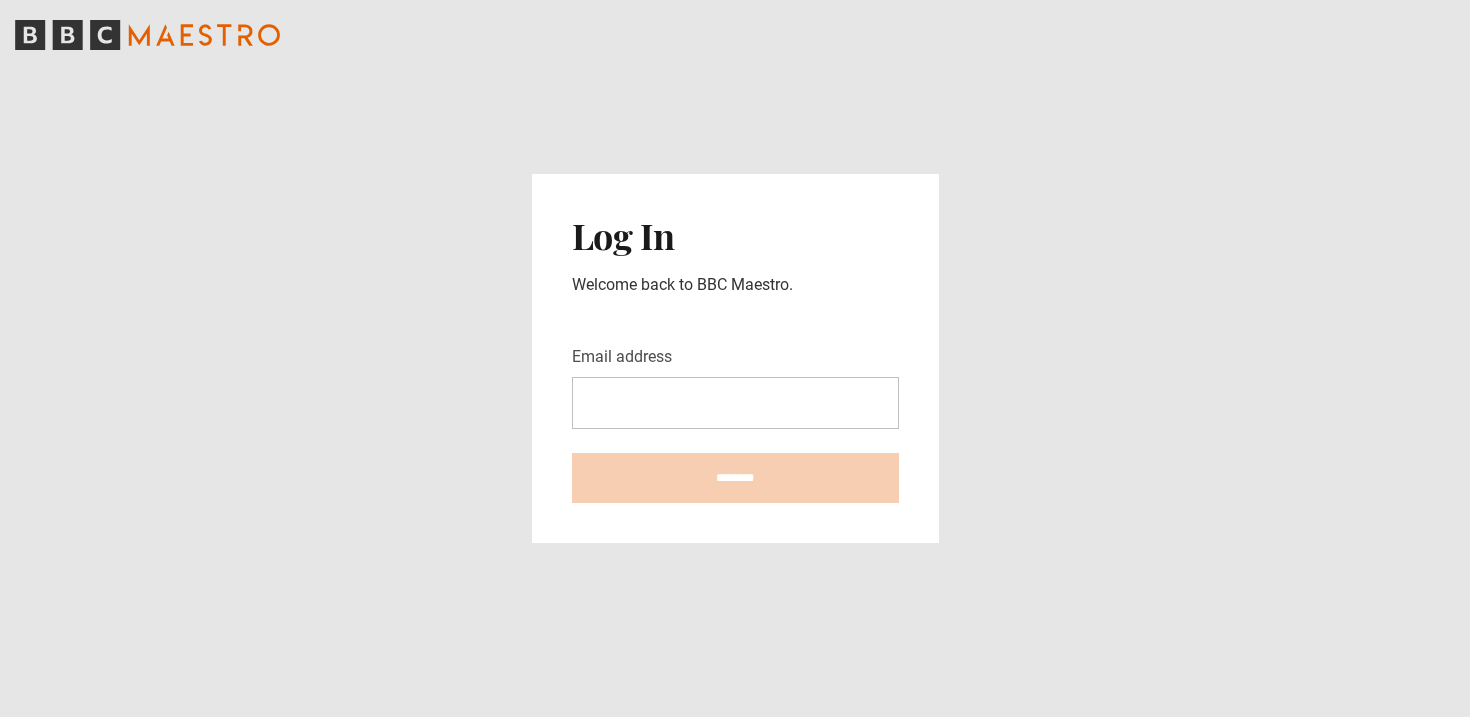 scroll, scrollTop: 0, scrollLeft: 0, axis: both 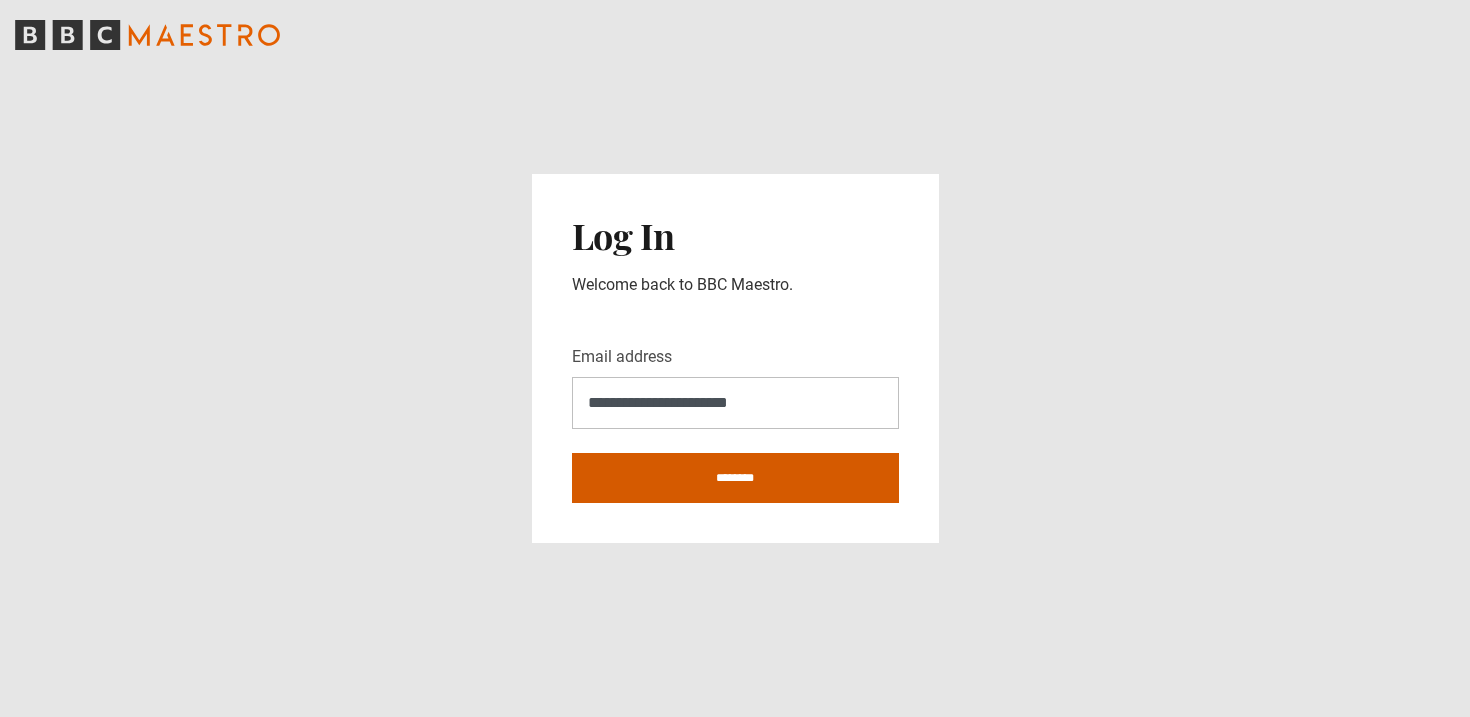 click on "********" at bounding box center (735, 478) 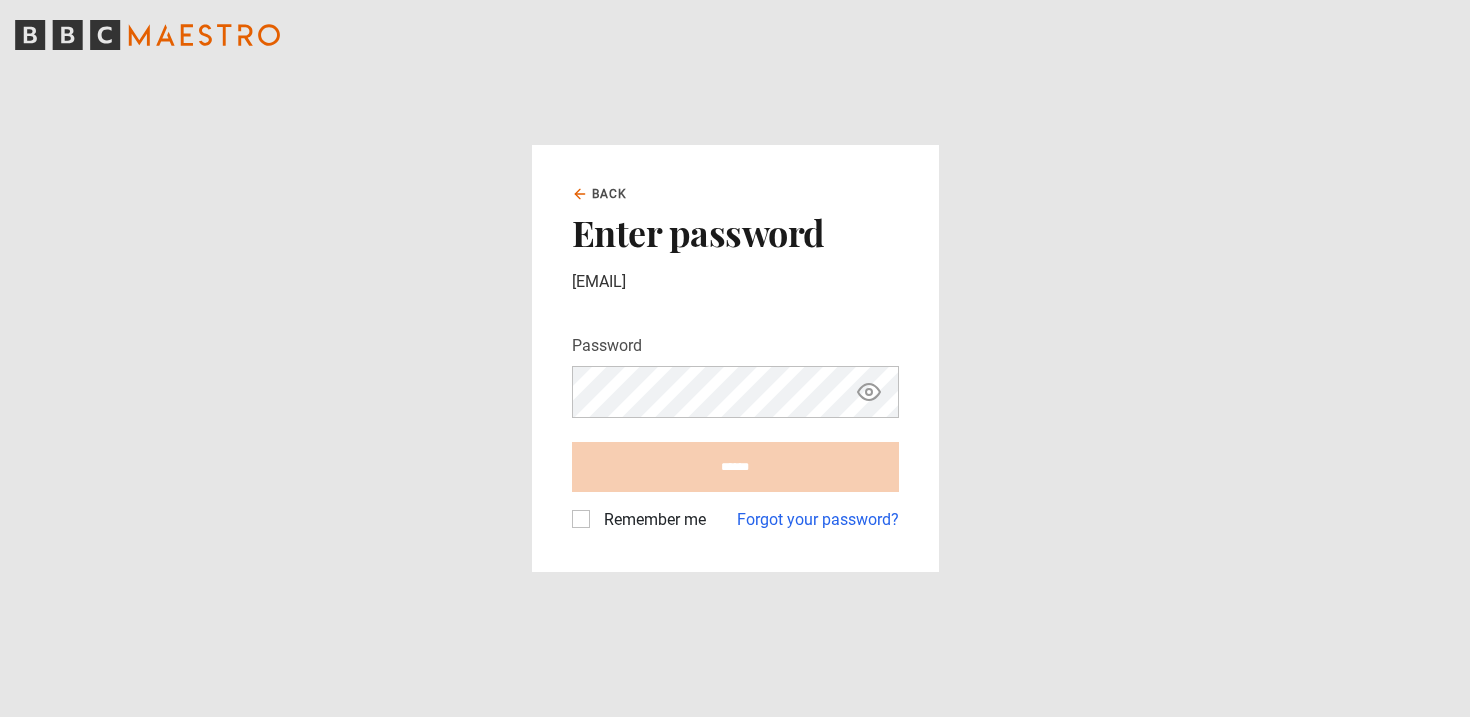 scroll, scrollTop: 0, scrollLeft: 0, axis: both 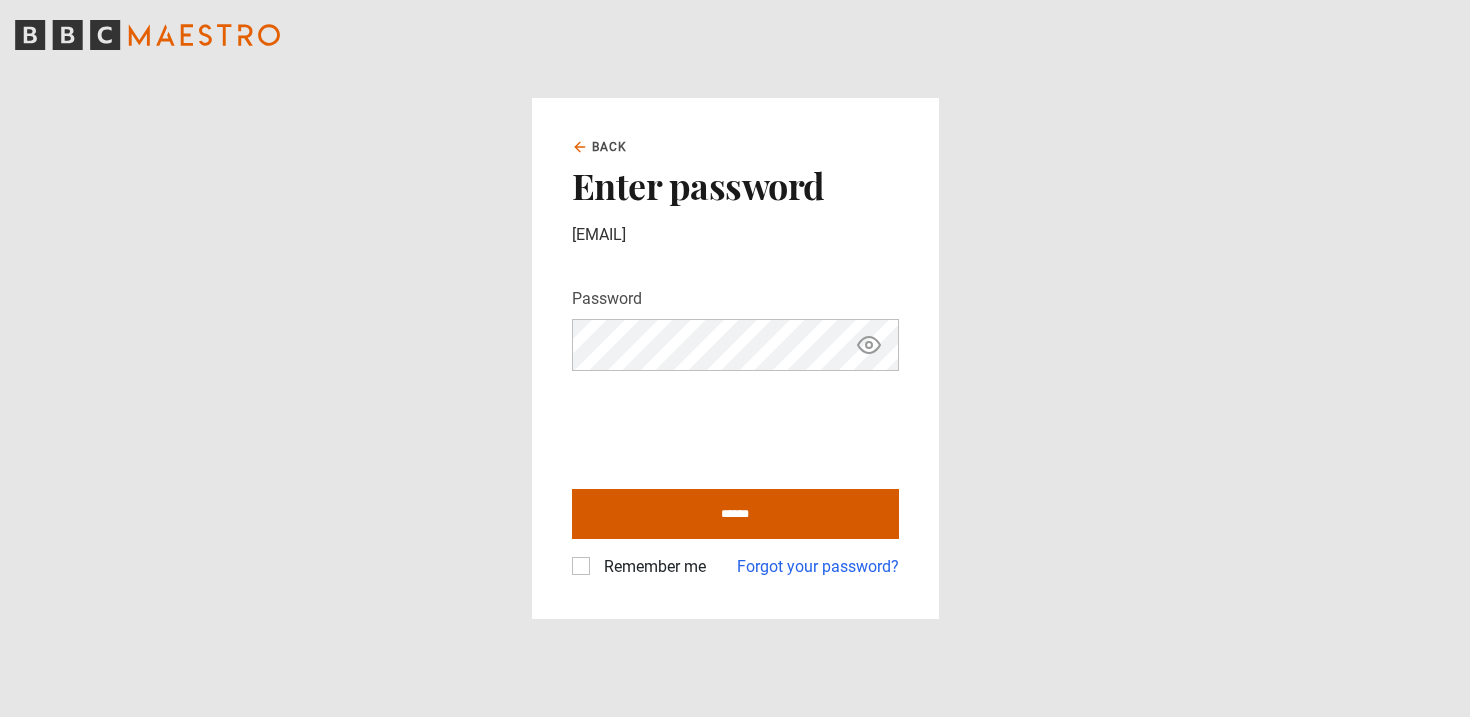 click on "******" at bounding box center (735, 514) 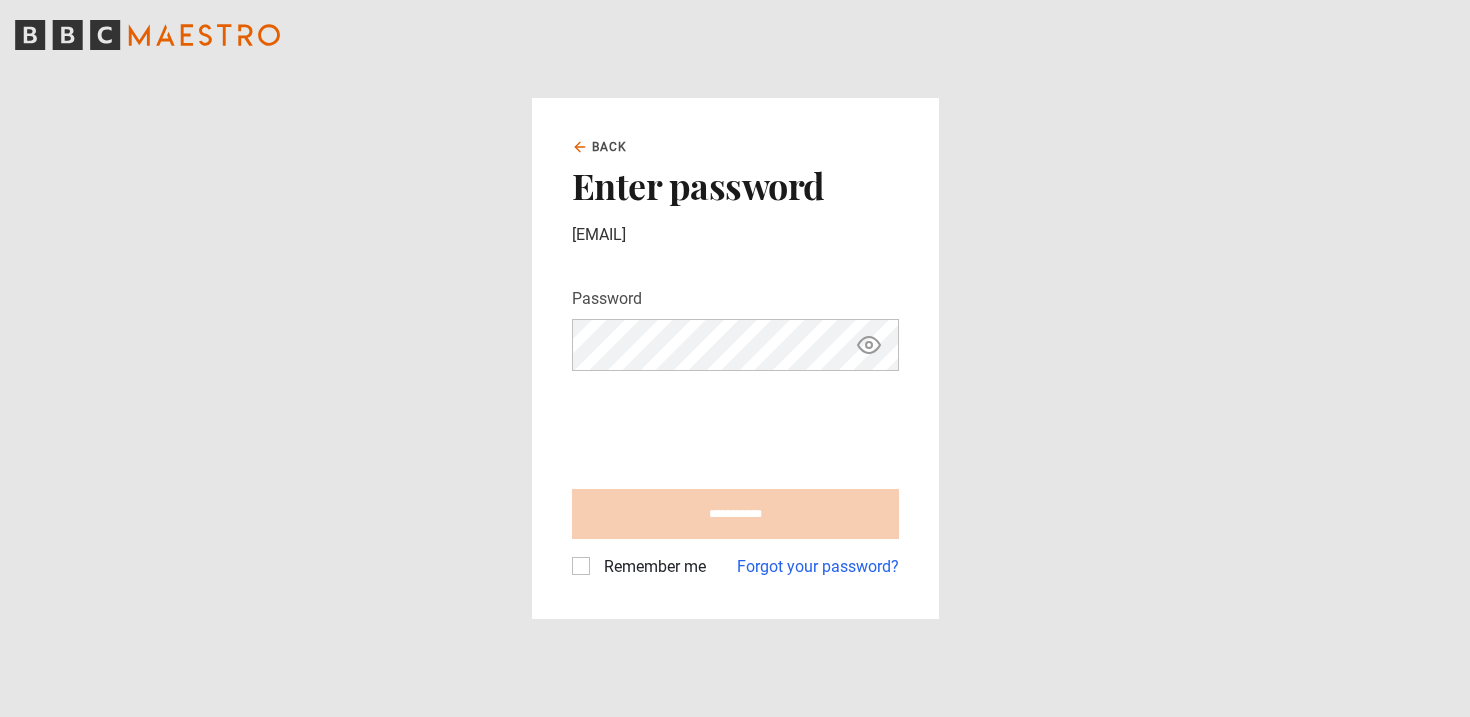 type on "**********" 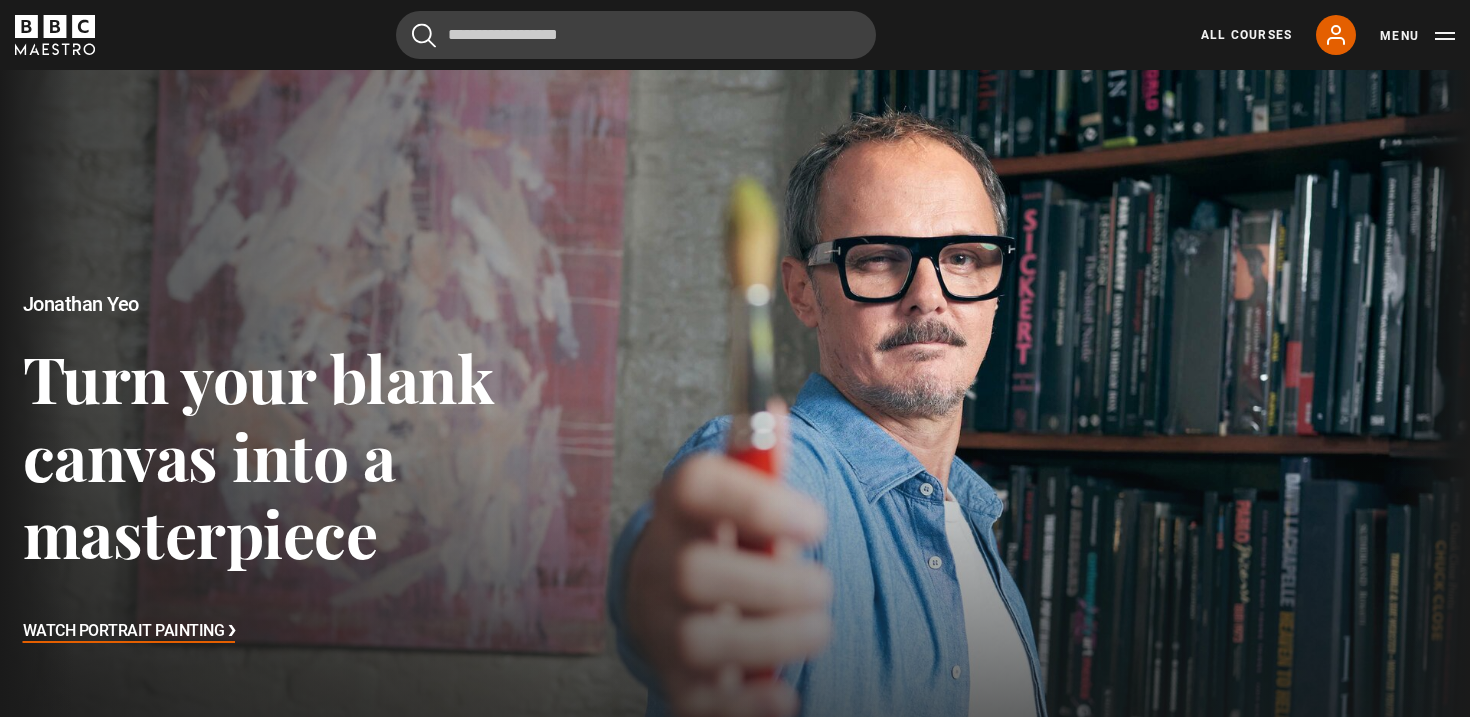 scroll, scrollTop: 0, scrollLeft: 0, axis: both 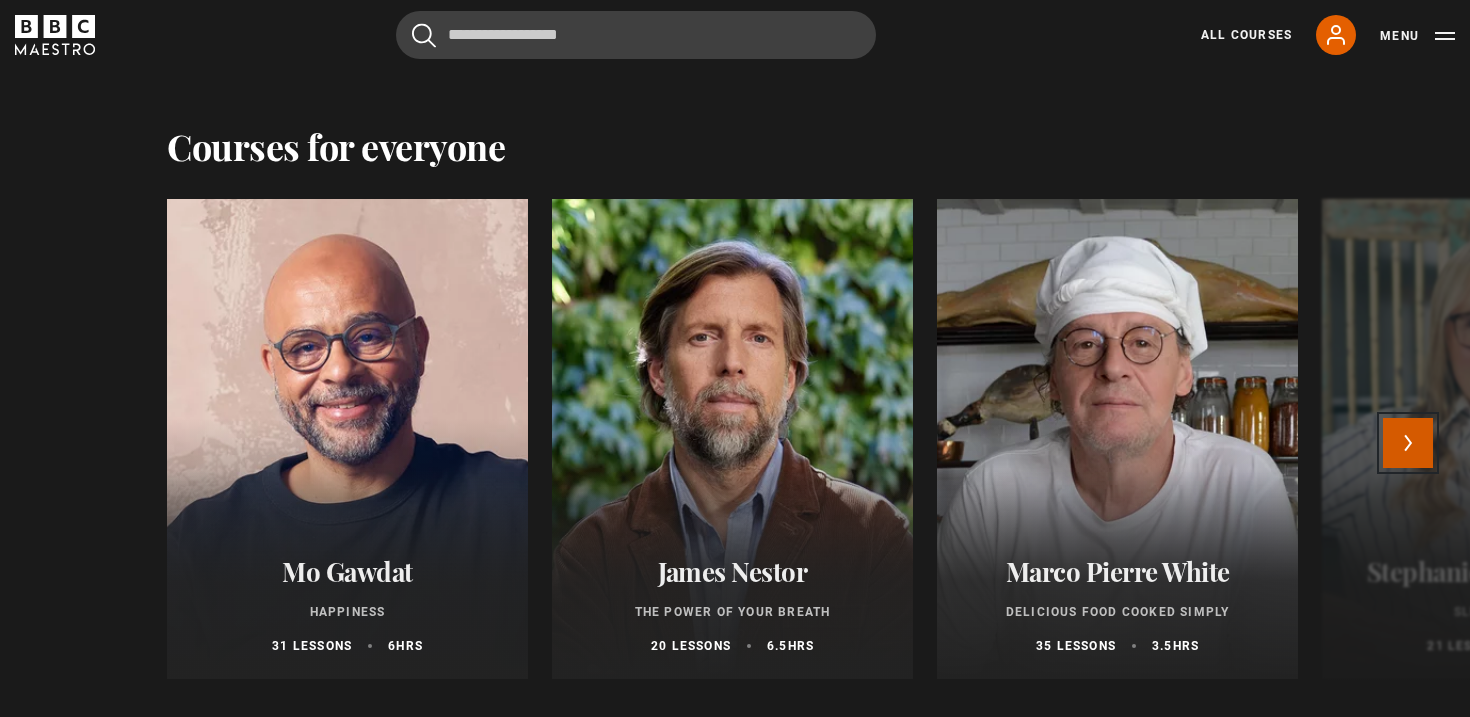 click on "Next" at bounding box center [1408, 443] 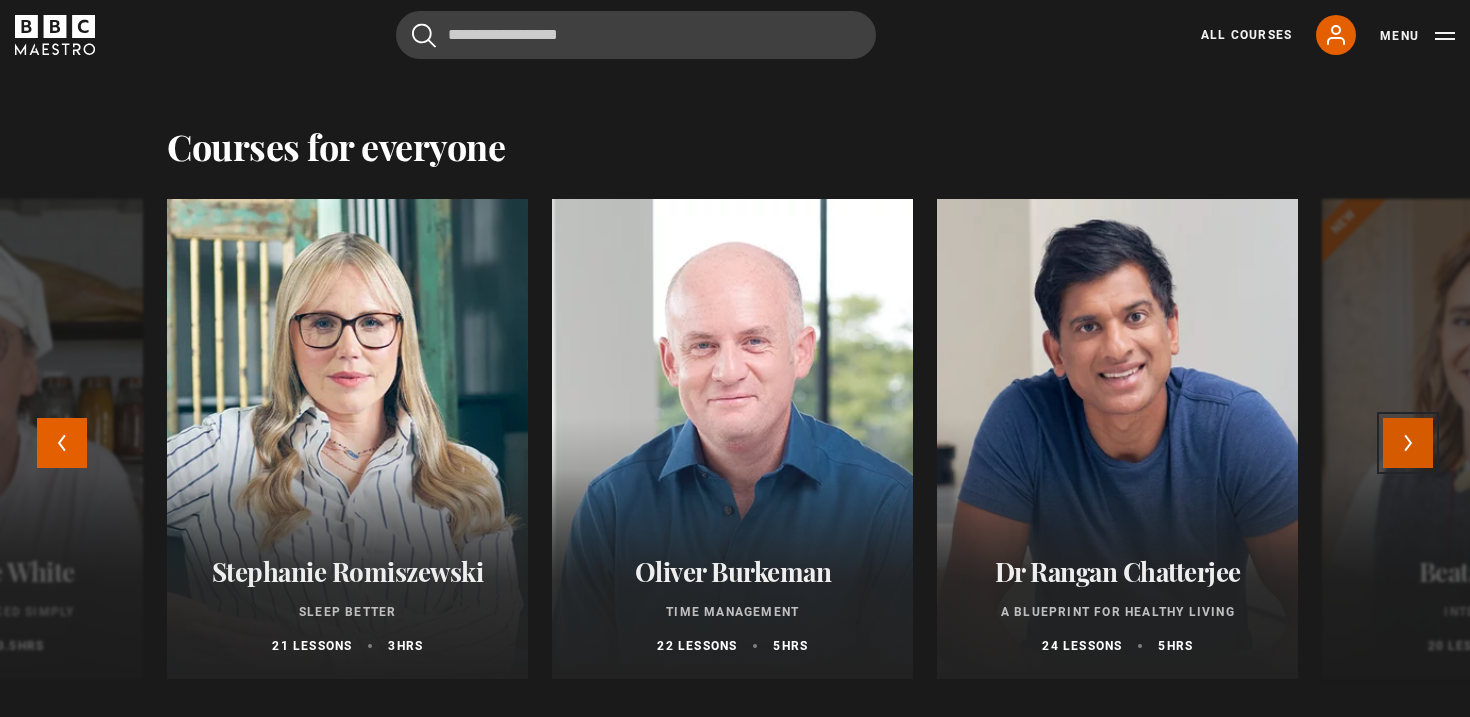 click on "Next" at bounding box center [1408, 443] 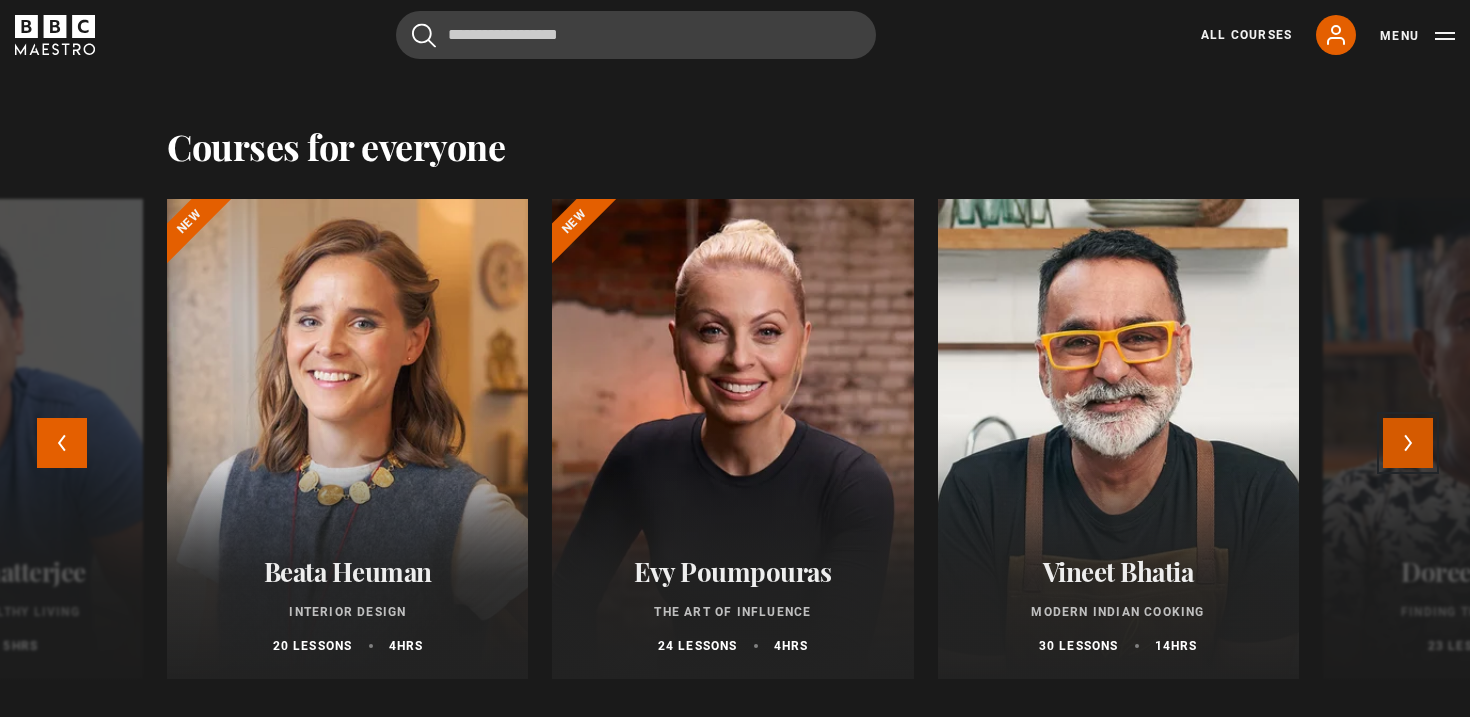 click on "Next" at bounding box center [1408, 443] 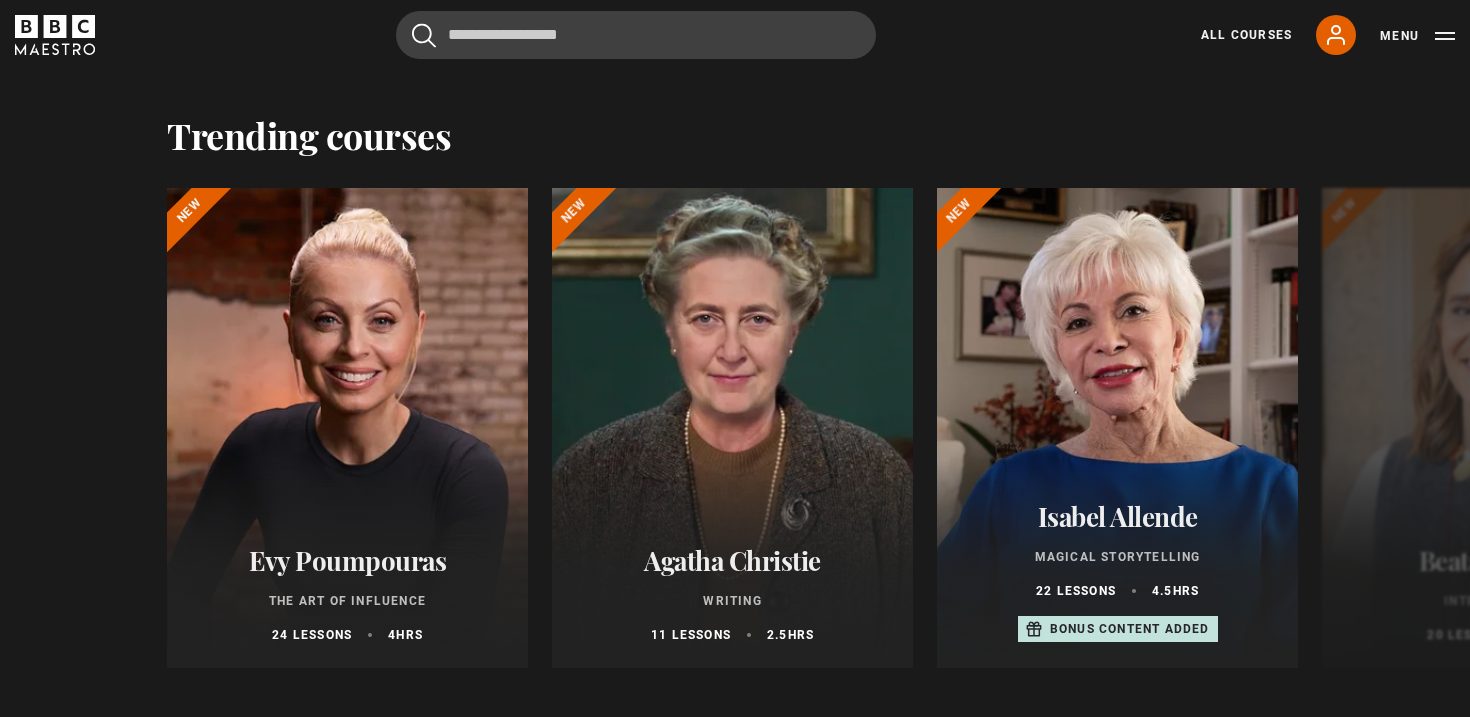scroll, scrollTop: 2155, scrollLeft: 0, axis: vertical 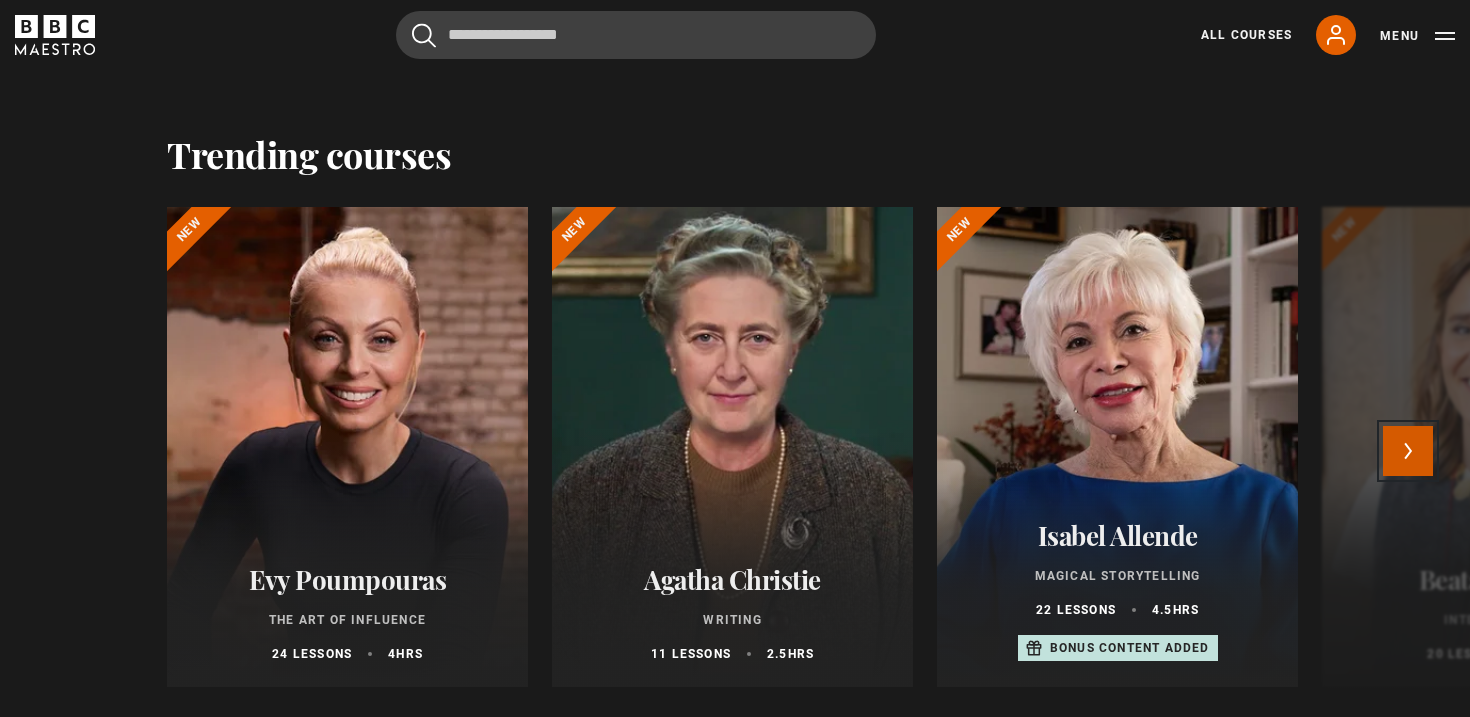 click on "Next" at bounding box center [1408, 451] 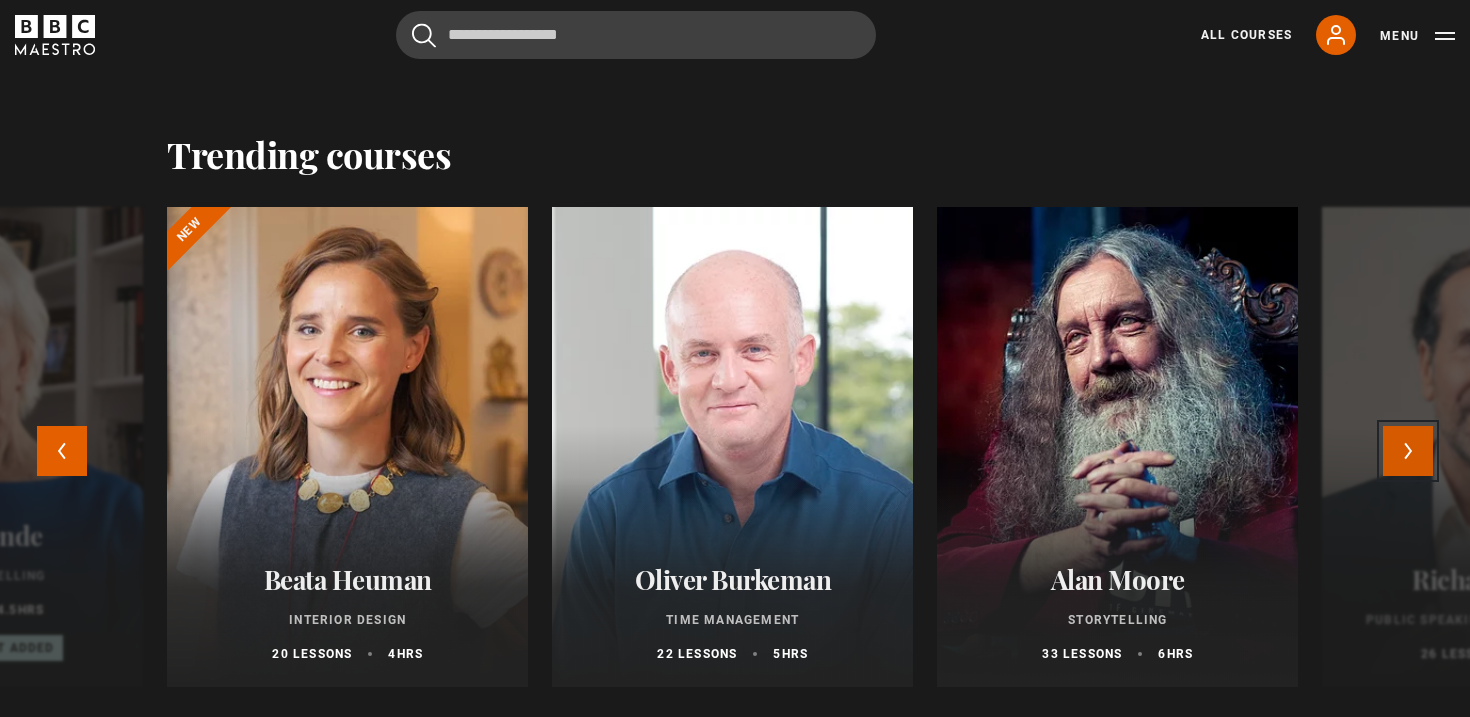 click on "Next" at bounding box center [1408, 451] 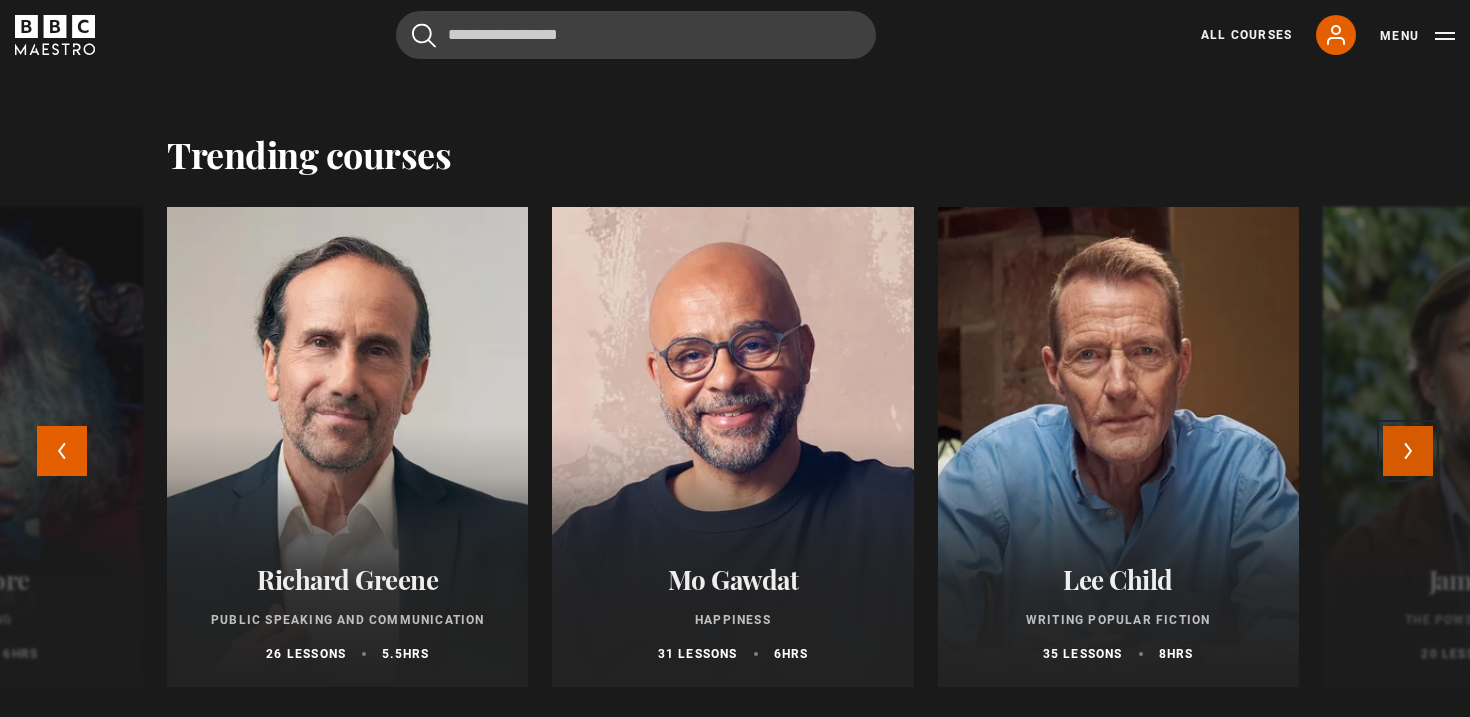 click on "Next" at bounding box center (1408, 451) 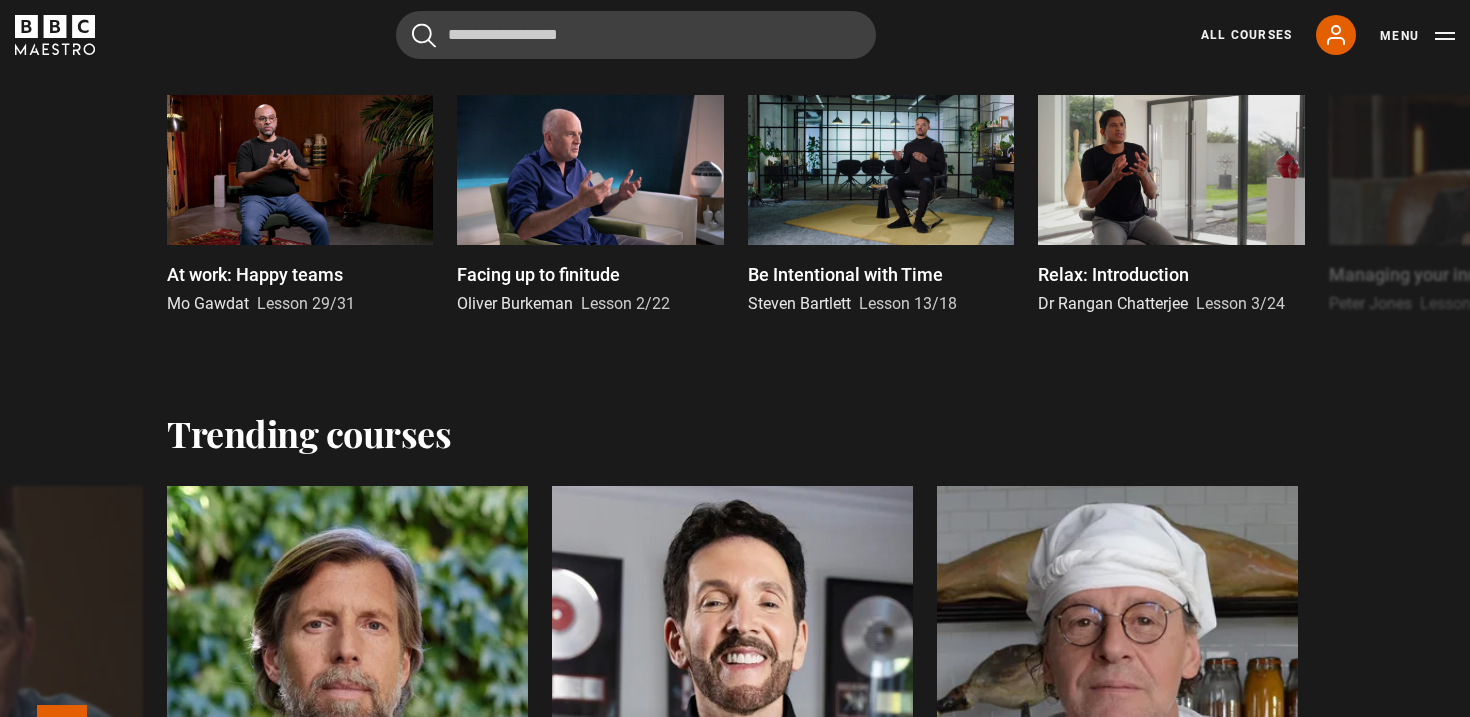 scroll, scrollTop: 1632, scrollLeft: 0, axis: vertical 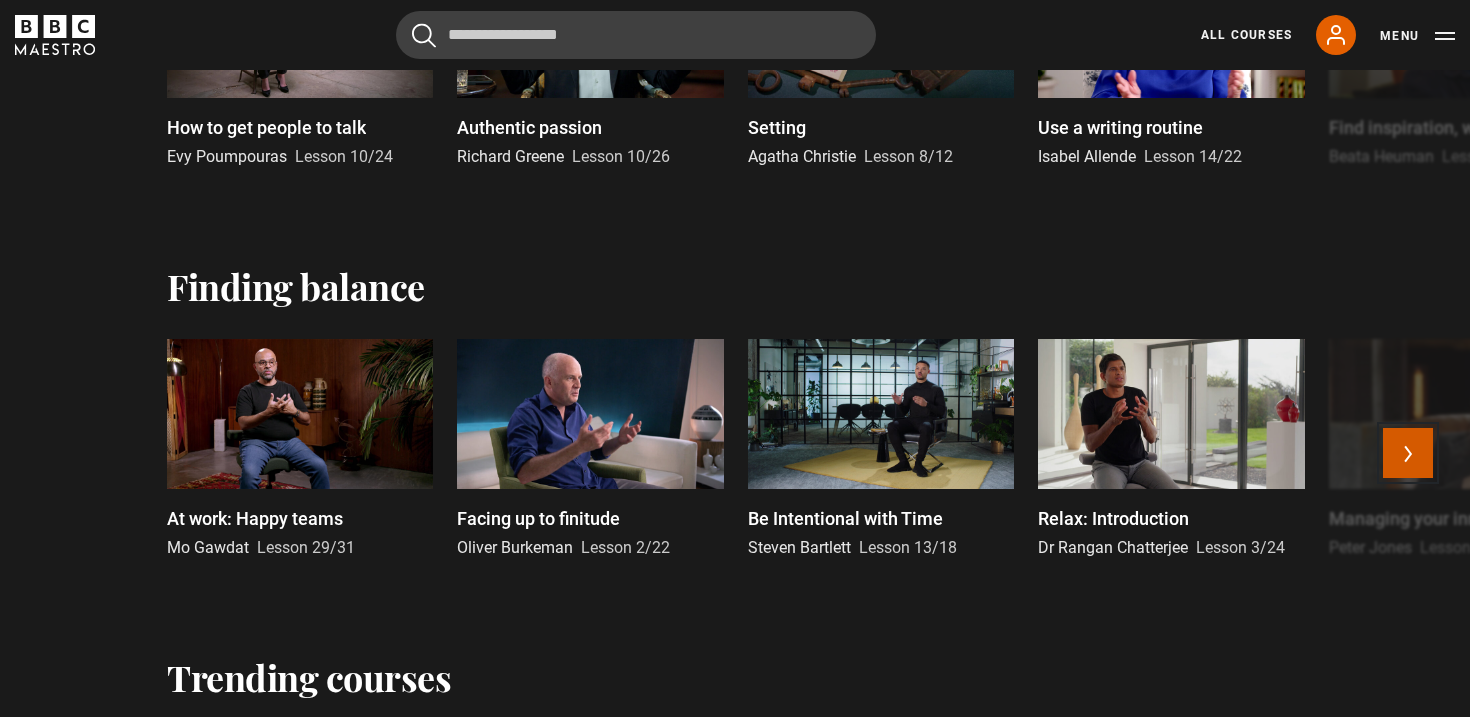 click on "Next" at bounding box center [1408, 453] 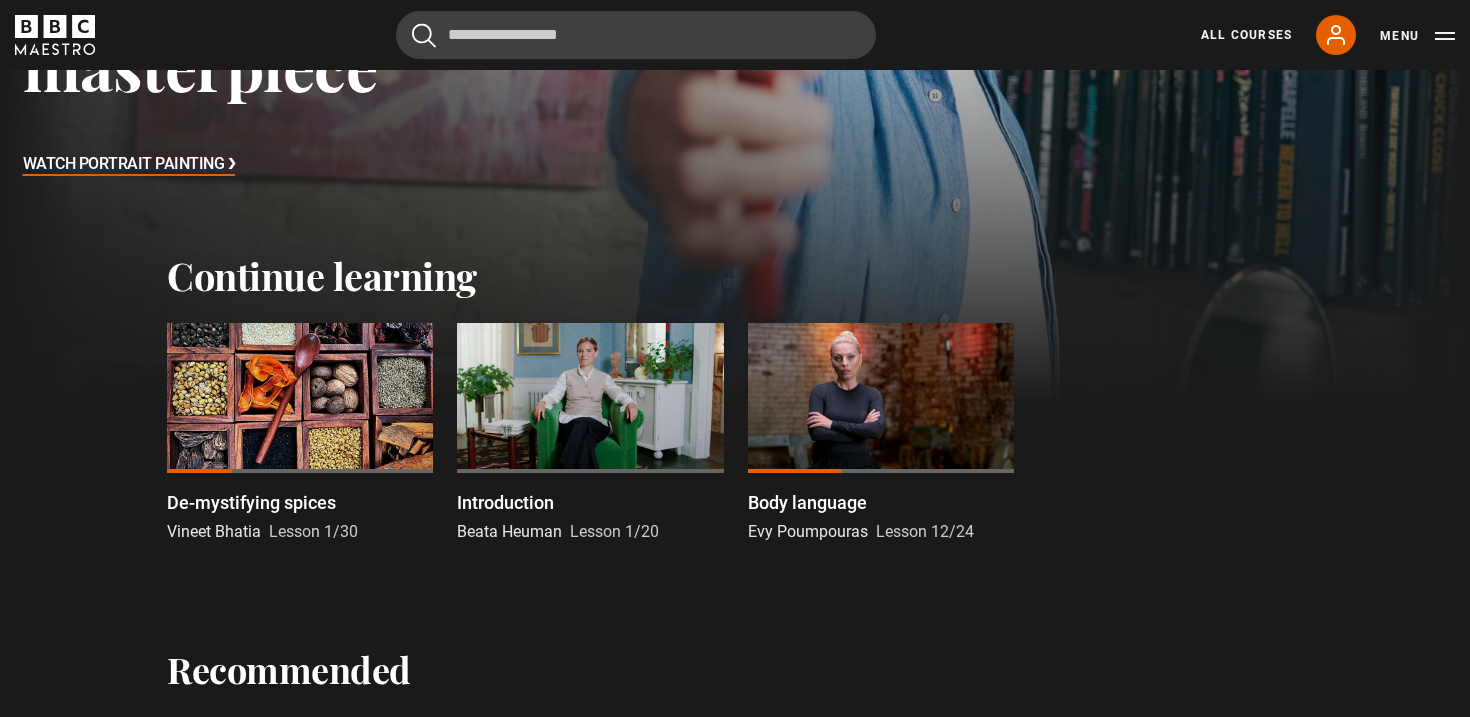 scroll, scrollTop: 389, scrollLeft: 0, axis: vertical 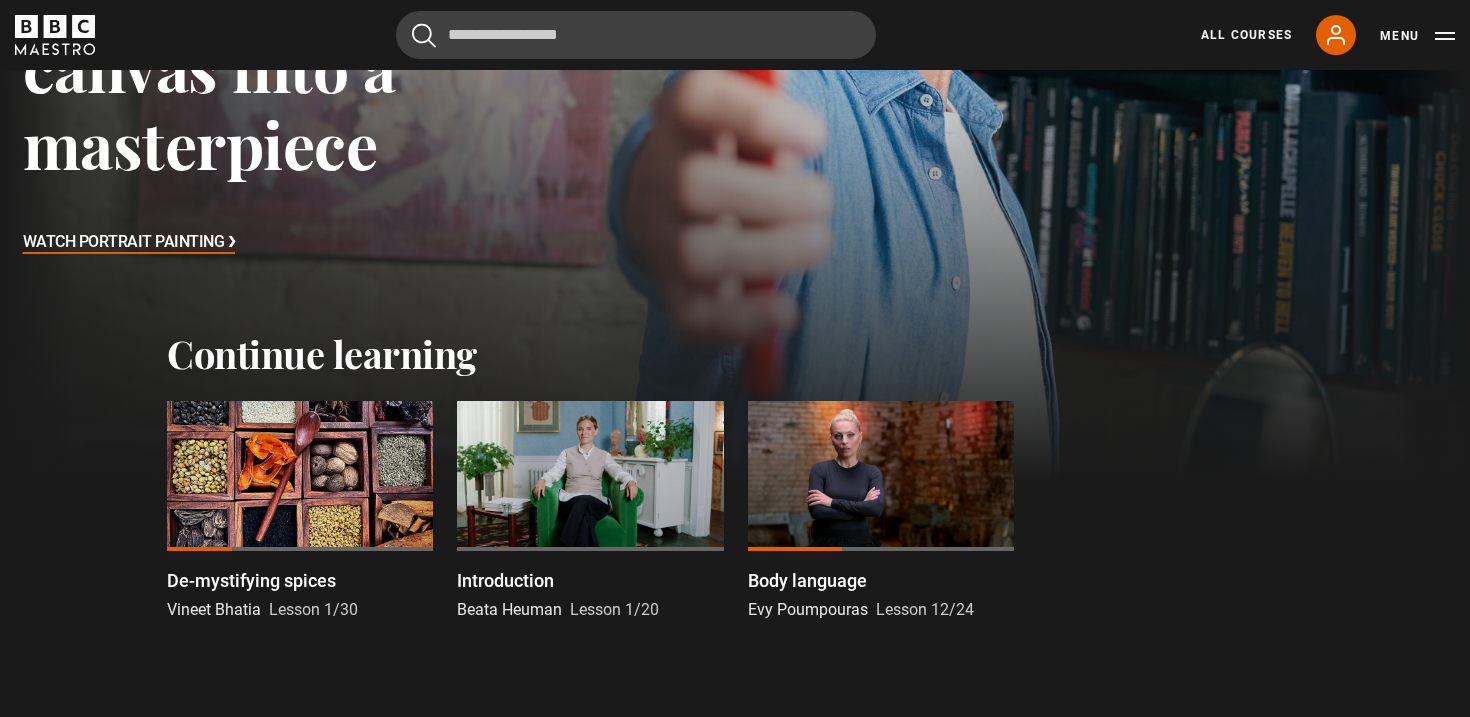 click on "All Courses
My Account
Search
Menu" at bounding box center [1316, 35] 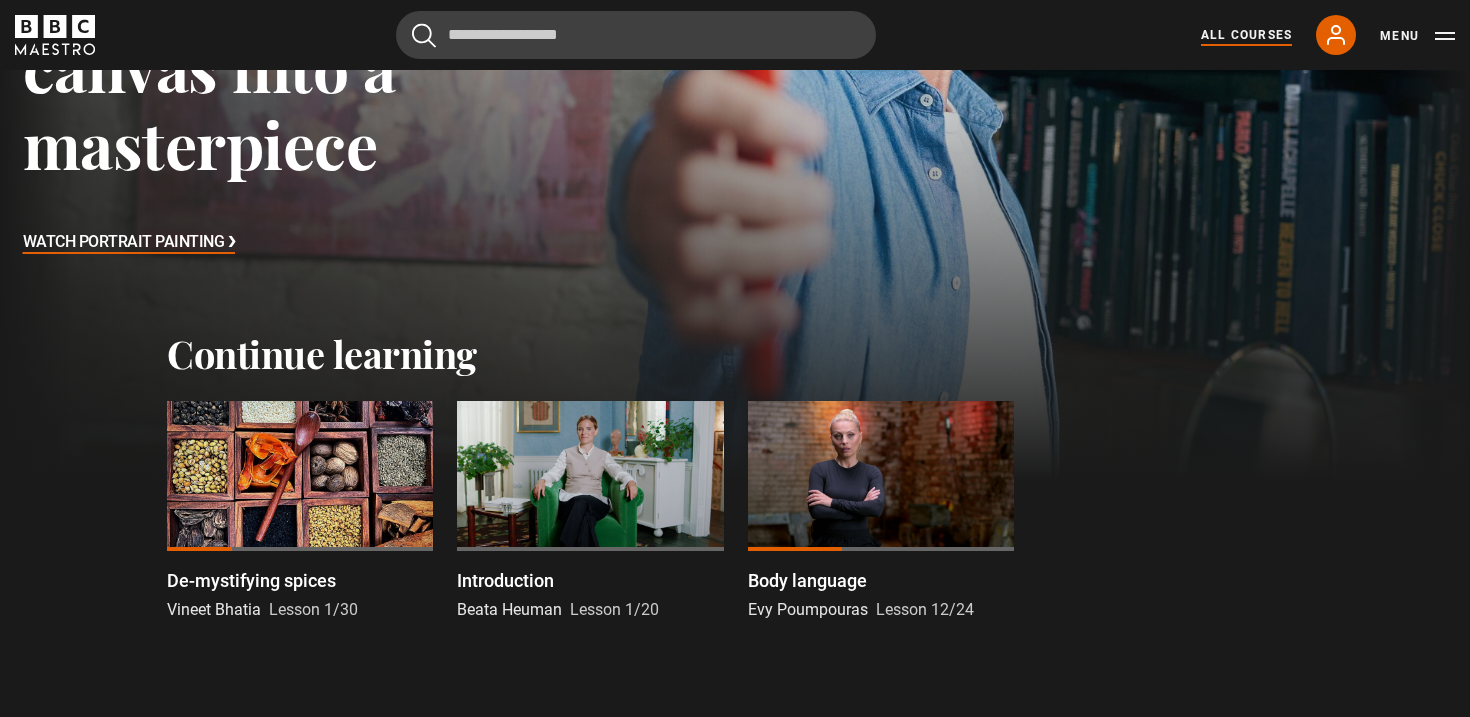 click on "All Courses" at bounding box center [1246, 35] 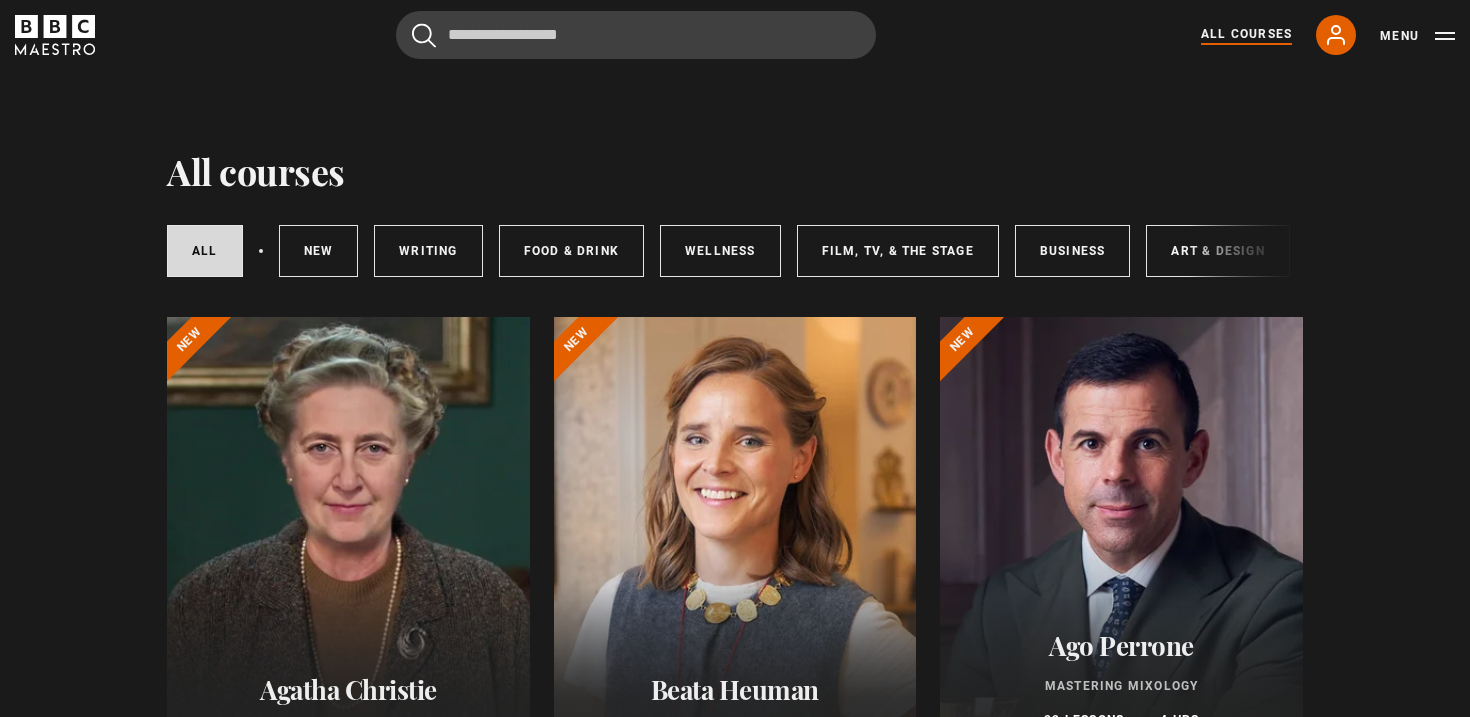 scroll, scrollTop: 0, scrollLeft: 0, axis: both 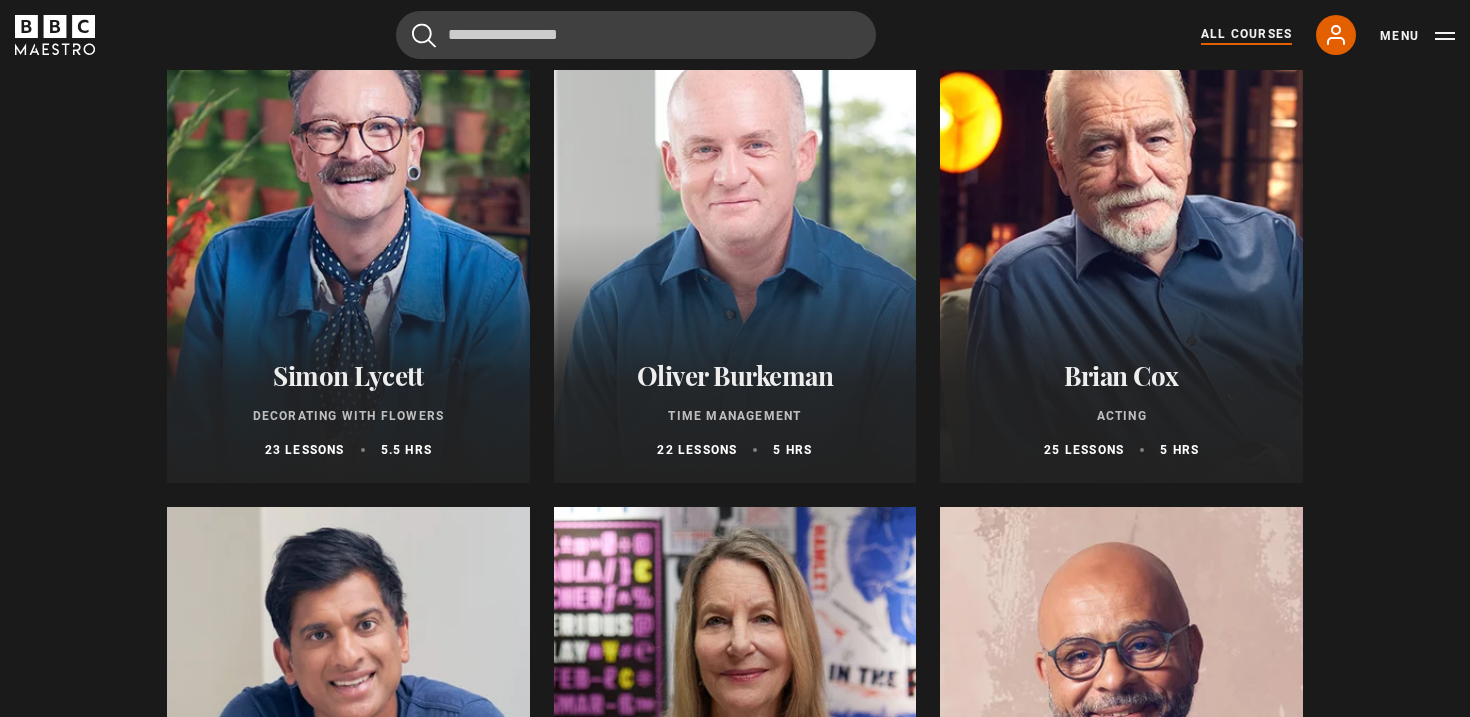 click at bounding box center [348, 243] 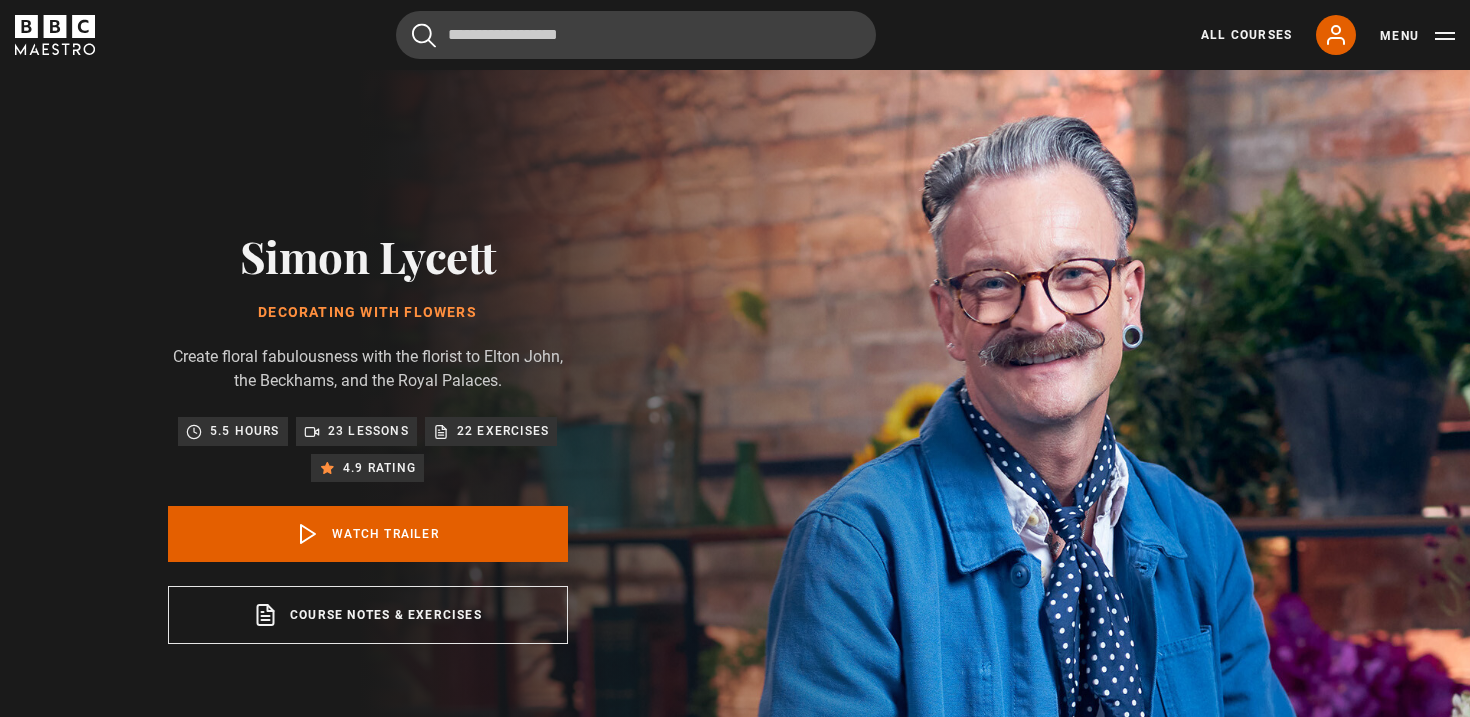 scroll, scrollTop: 0, scrollLeft: 0, axis: both 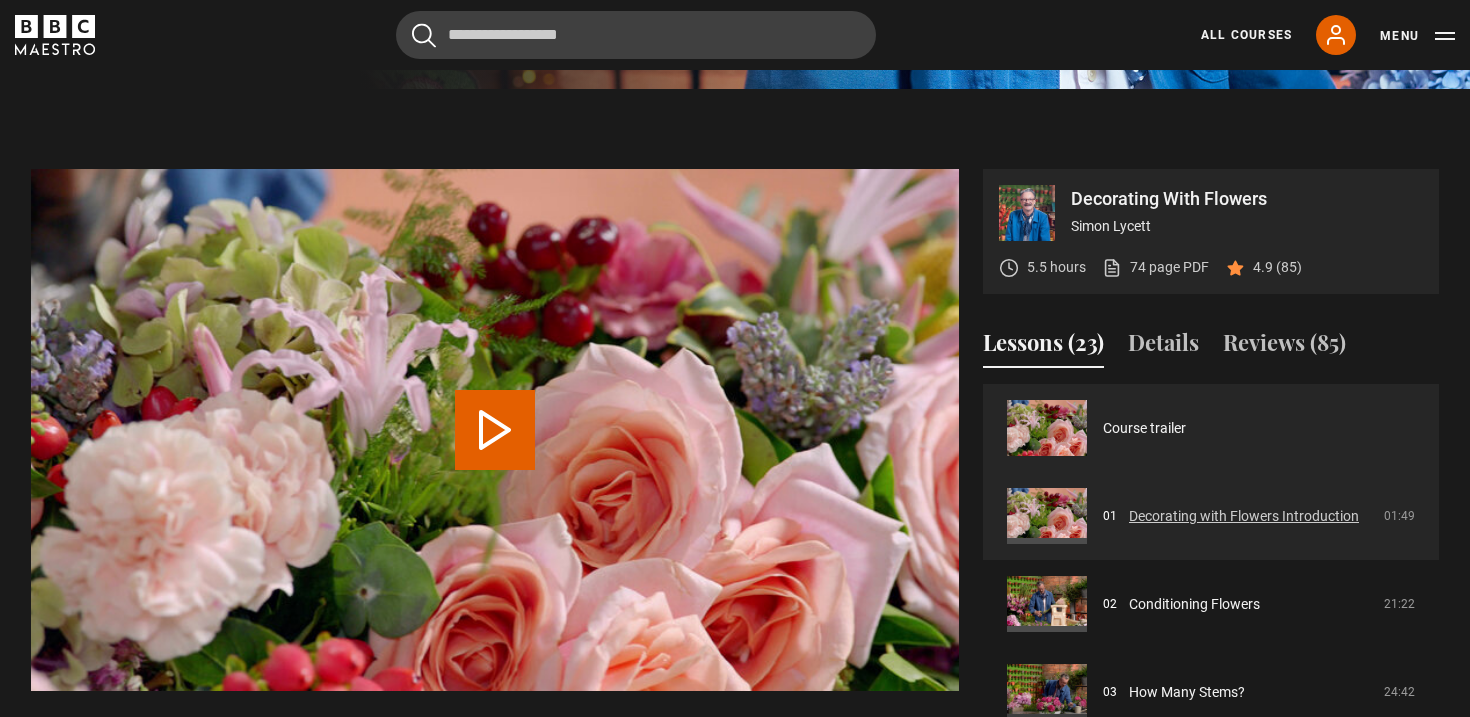 click on "Decorating with Flowers Introduction" at bounding box center [1244, 516] 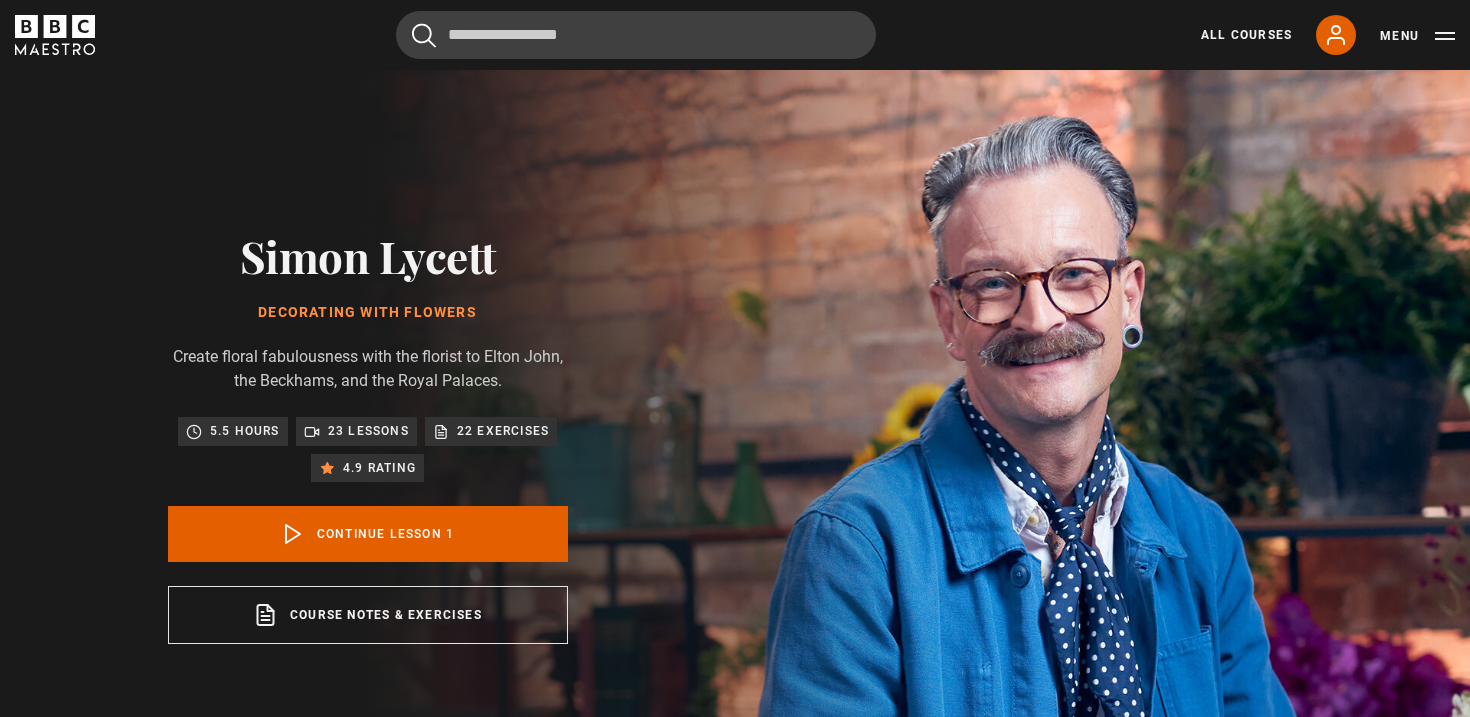 scroll, scrollTop: 804, scrollLeft: 0, axis: vertical 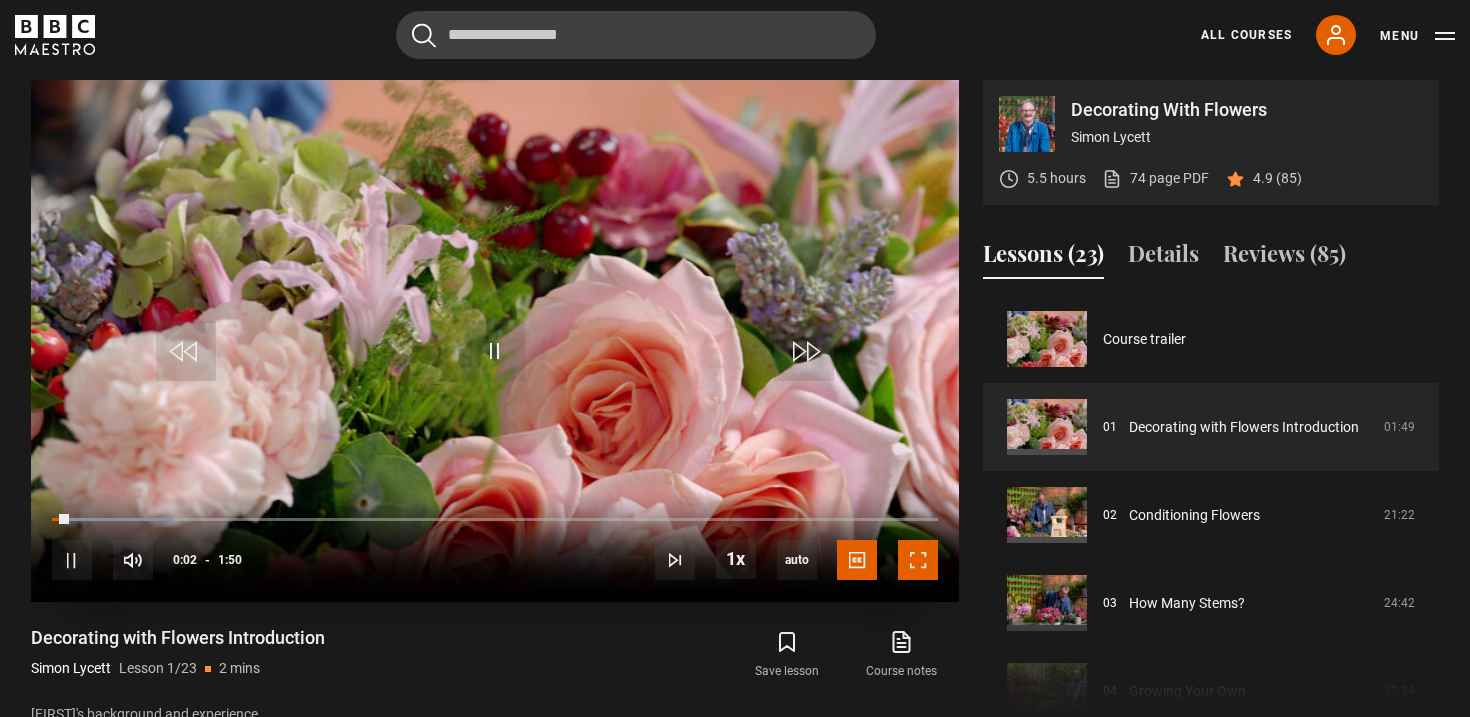click at bounding box center (918, 560) 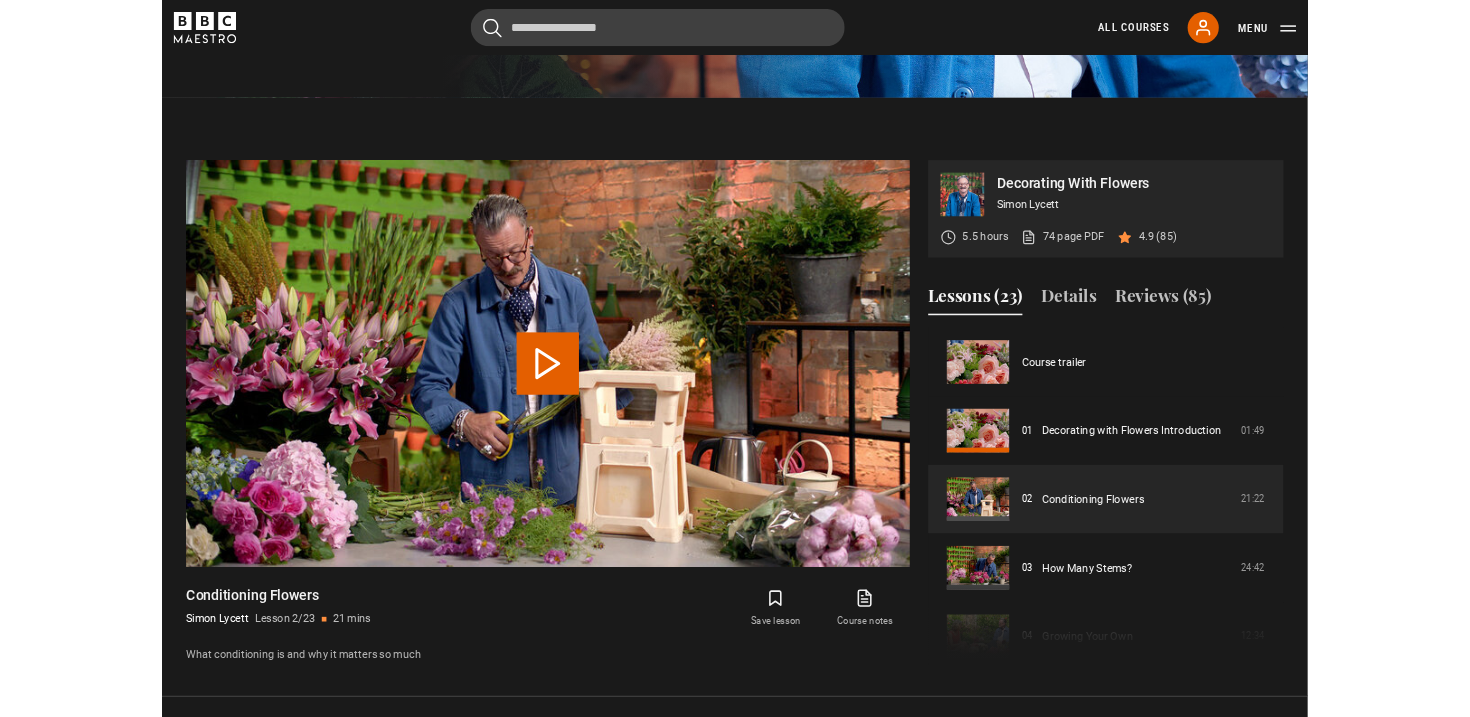 scroll, scrollTop: 930, scrollLeft: 0, axis: vertical 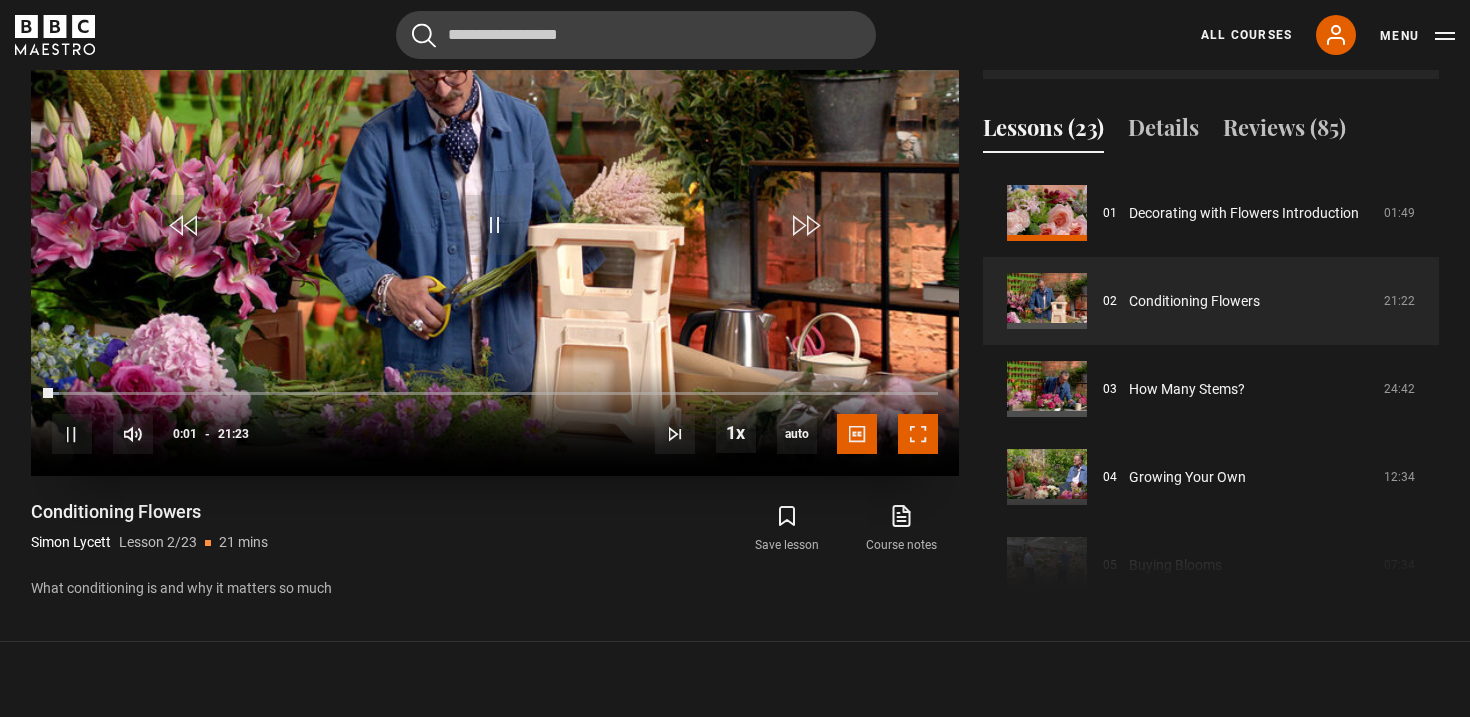 click at bounding box center (918, 434) 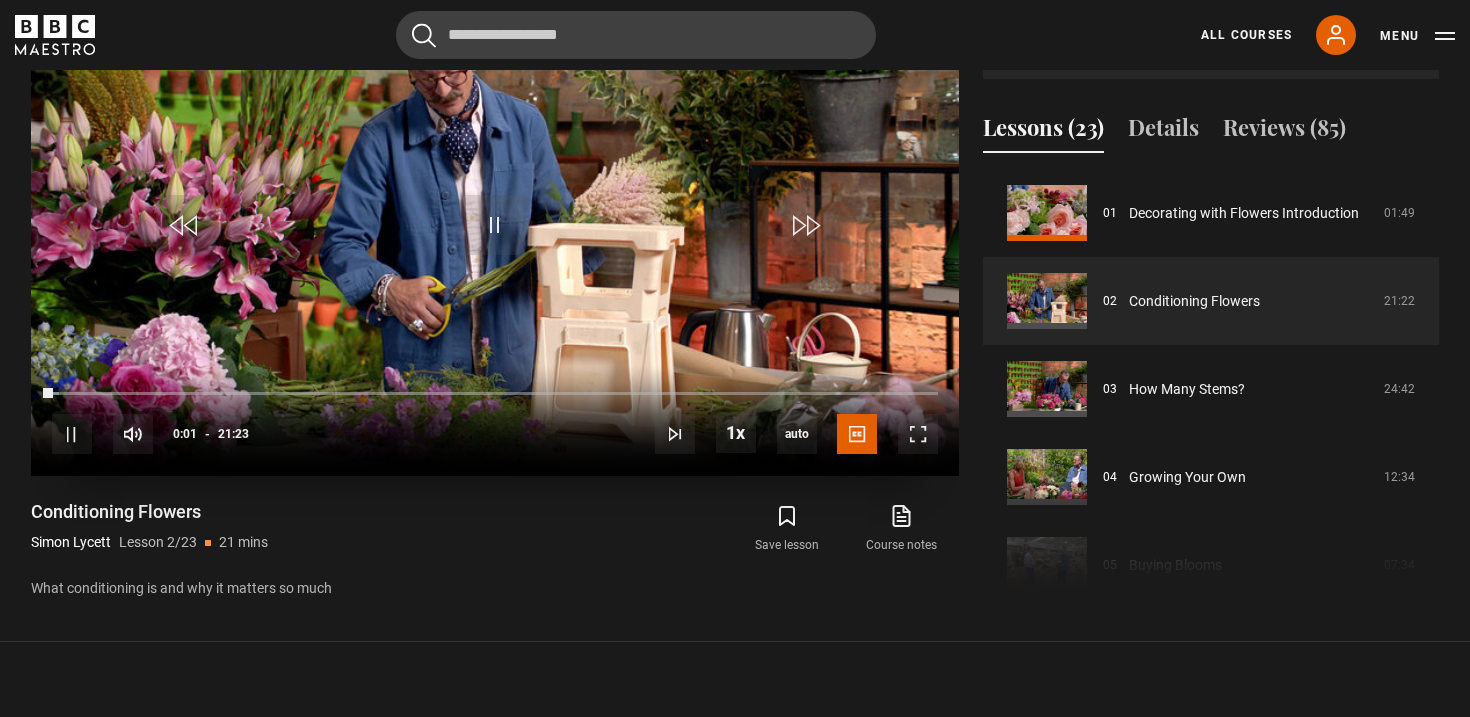 scroll, scrollTop: 884, scrollLeft: 0, axis: vertical 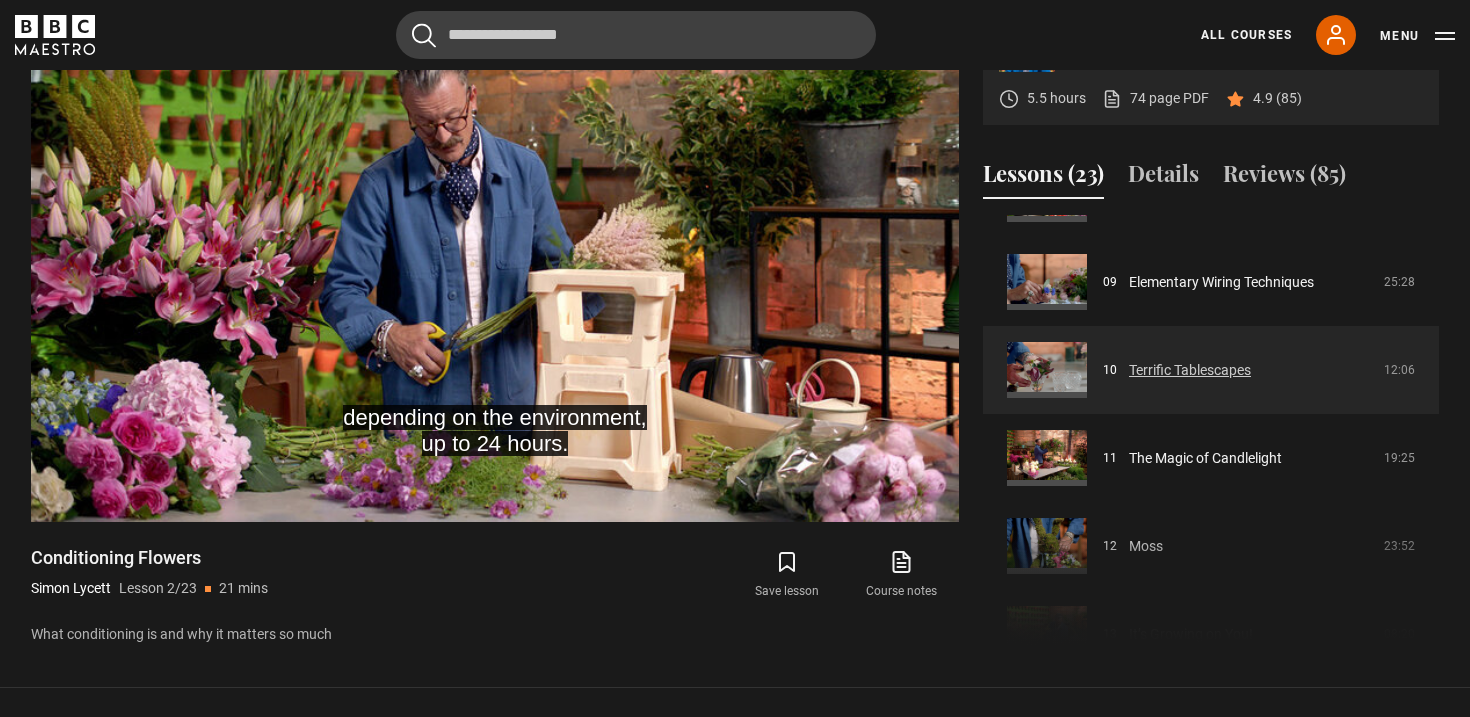click on "Terrific Tablescapes" at bounding box center [1190, 370] 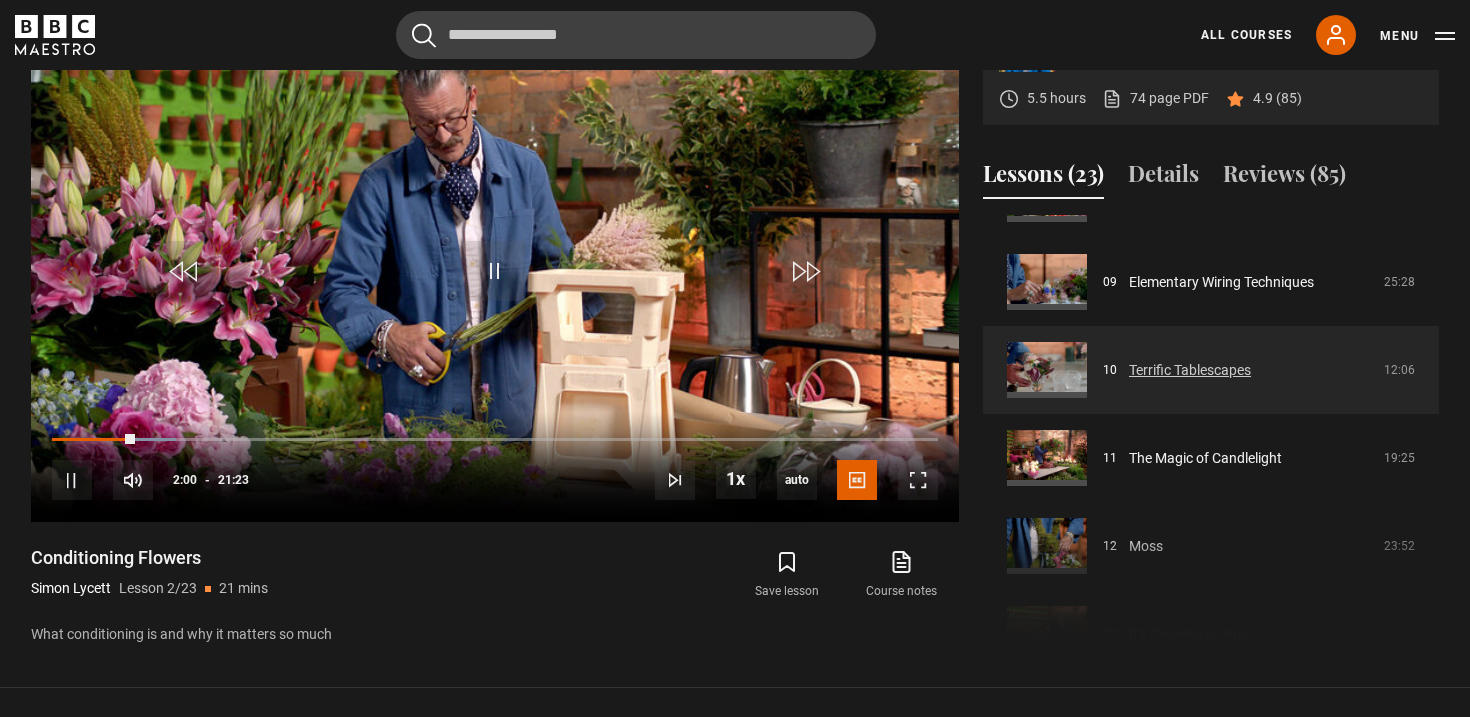 click on "Terrific Tablescapes" at bounding box center (1190, 370) 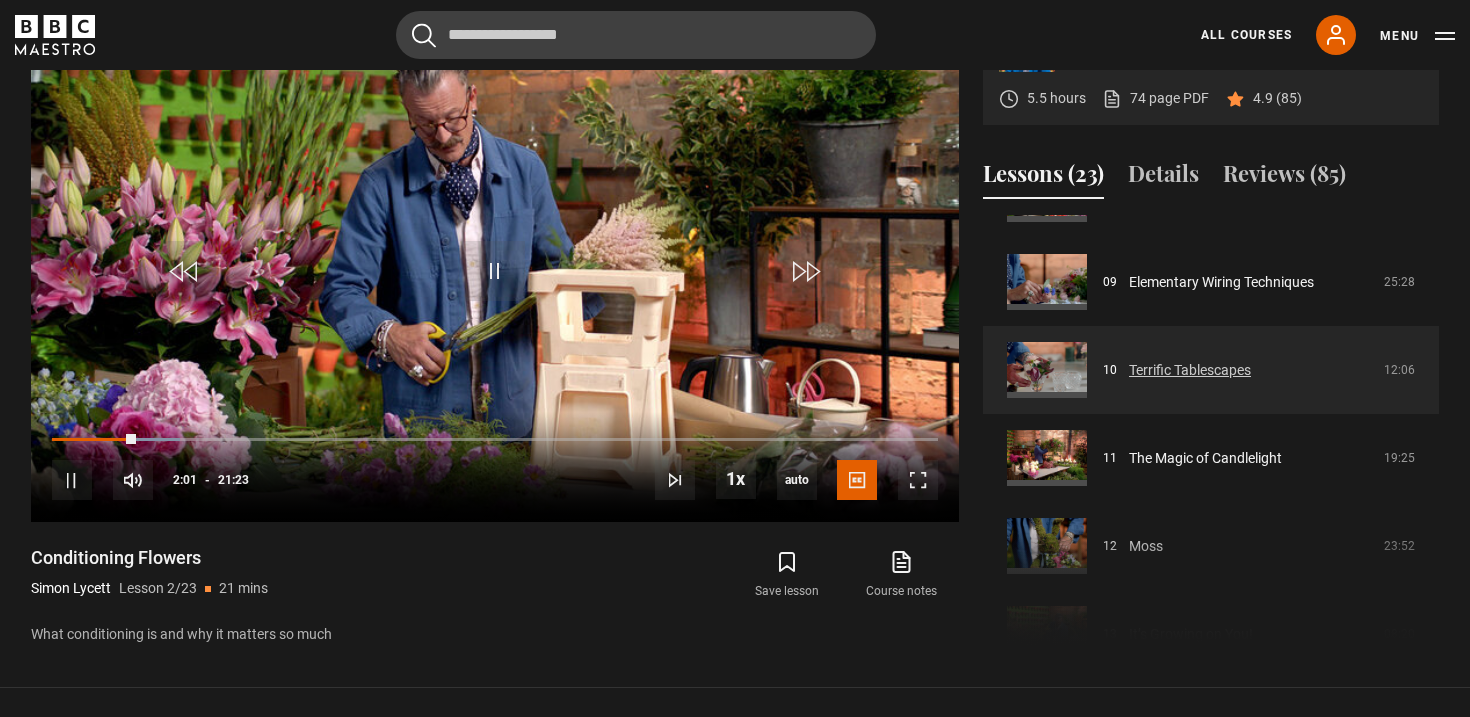 click on "Terrific Tablescapes" at bounding box center (1190, 370) 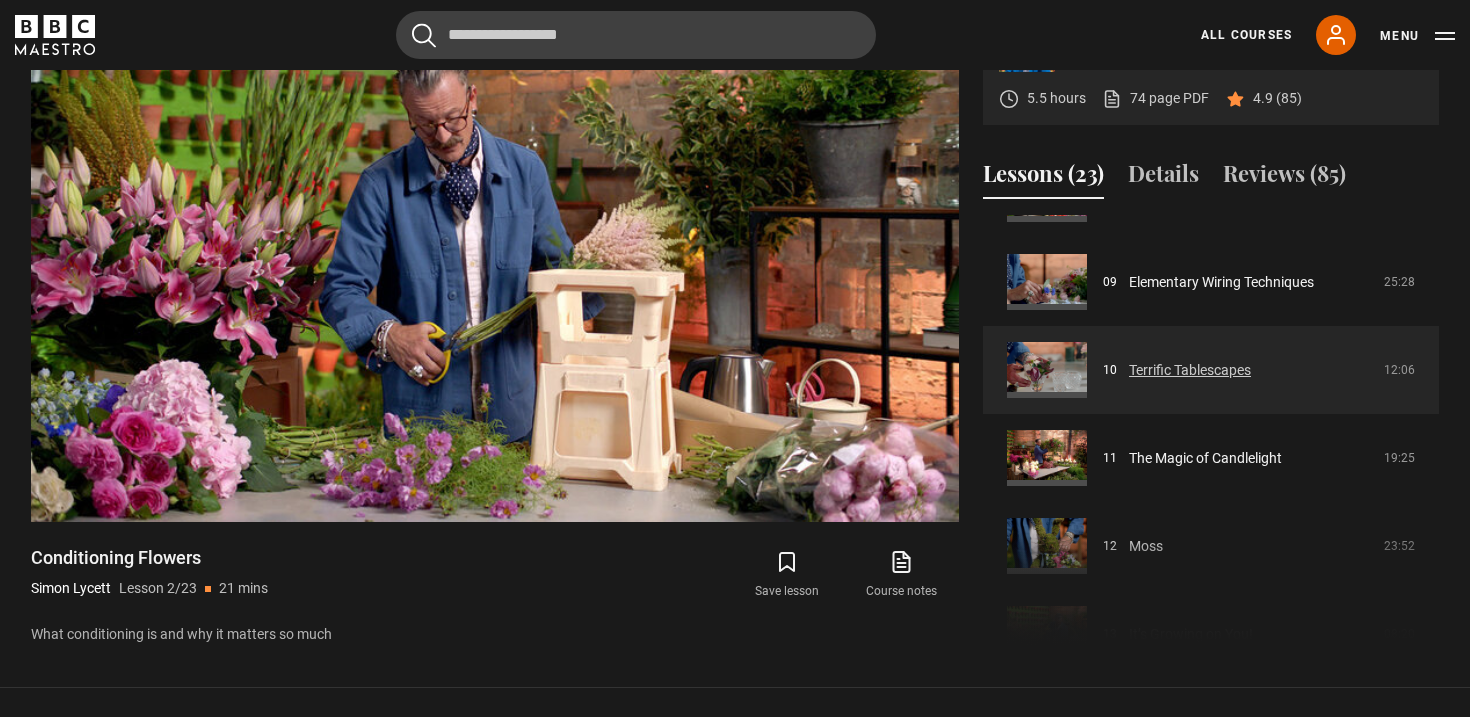 click on "Terrific Tablescapes" at bounding box center (1190, 370) 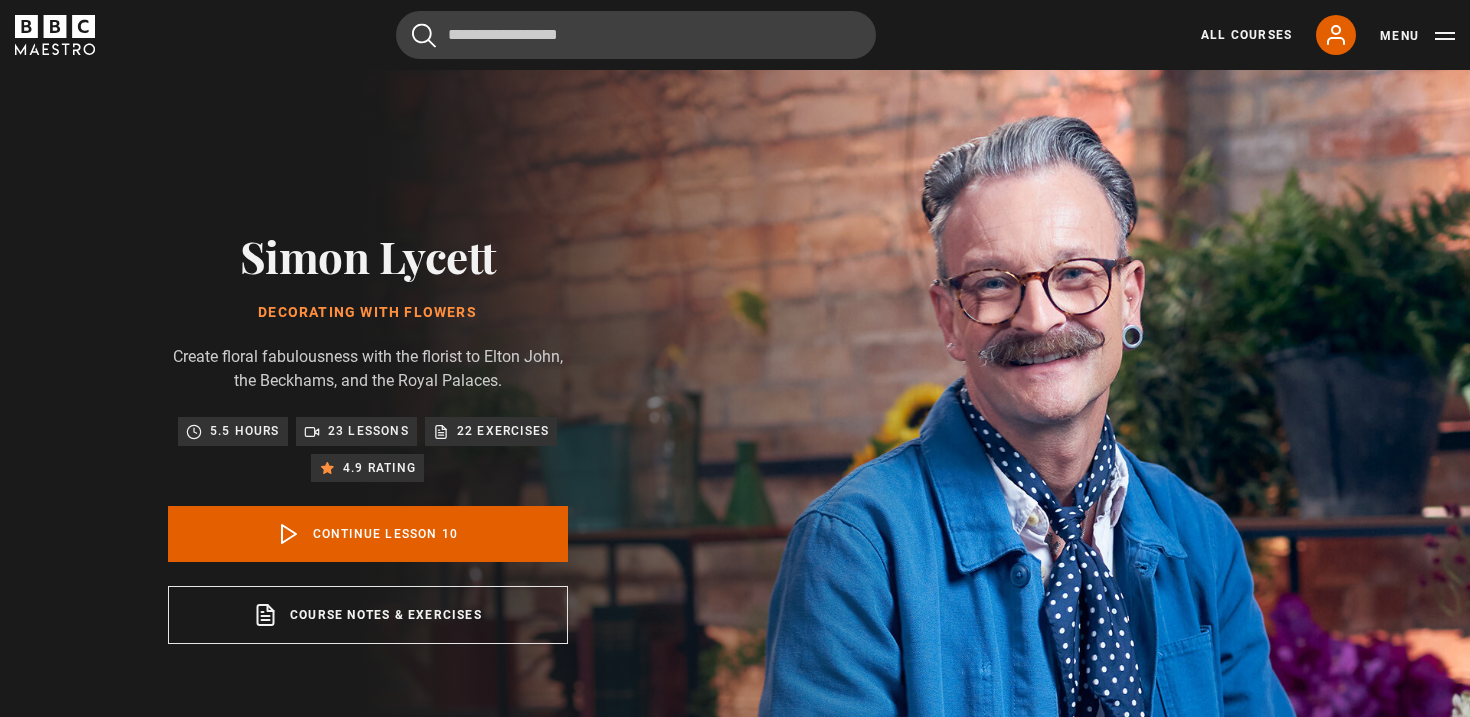 scroll, scrollTop: 804, scrollLeft: 0, axis: vertical 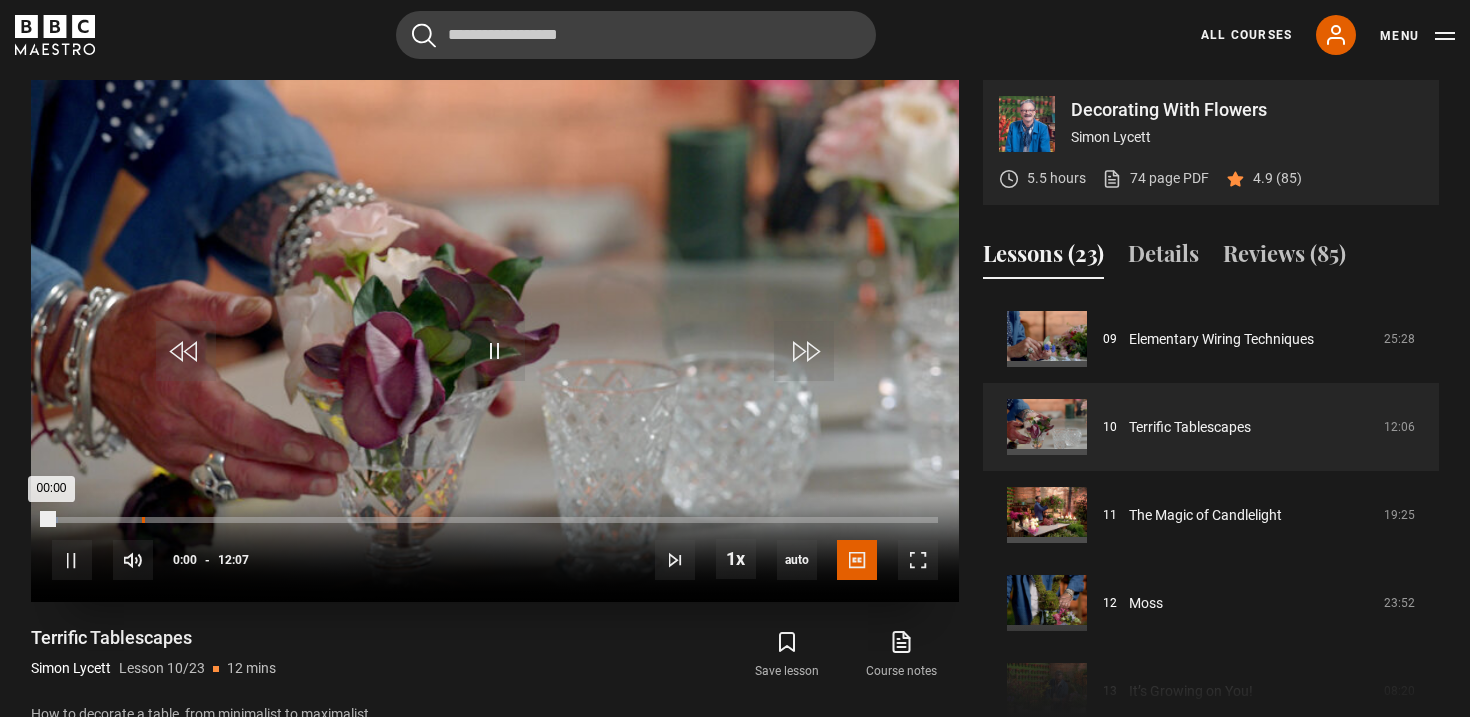 click on "Loaded :  0.69% 01:13 00:00" at bounding box center (495, 520) 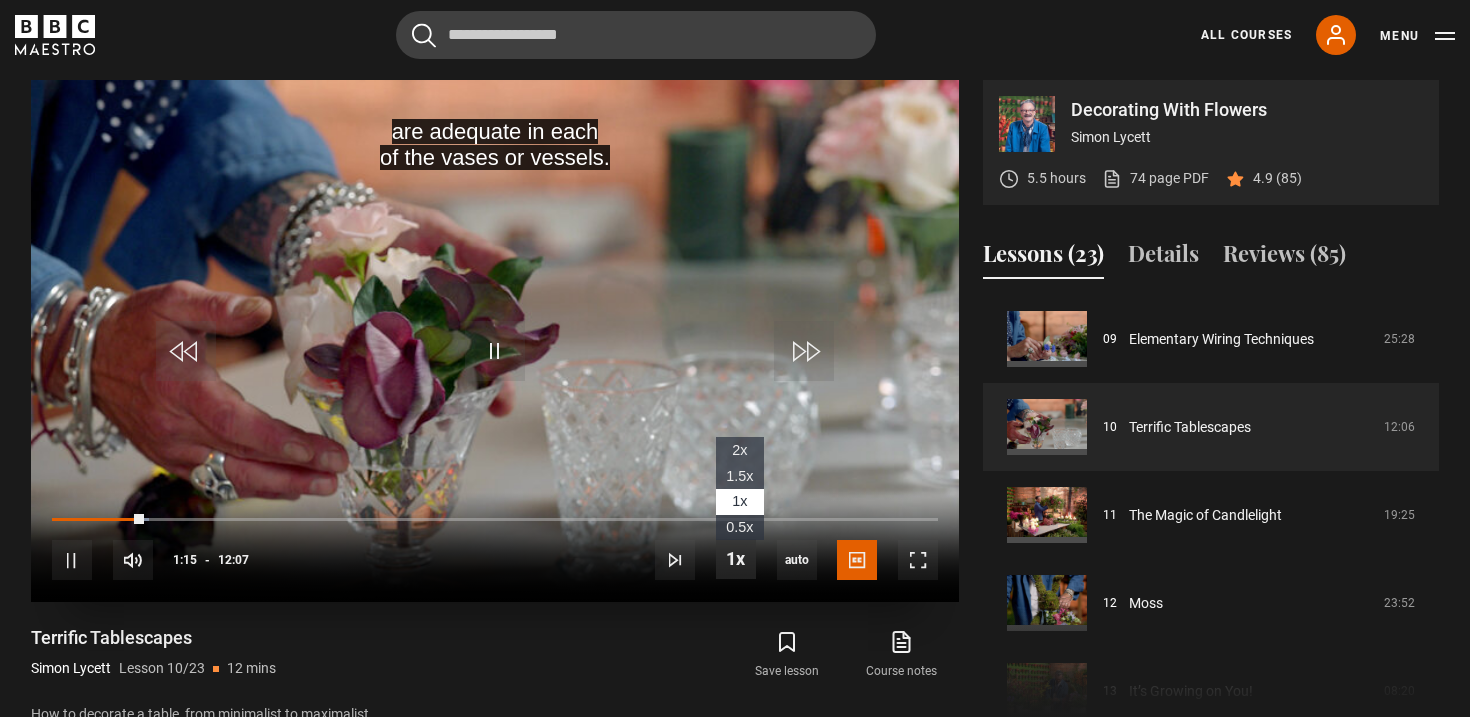 click at bounding box center (736, 559) 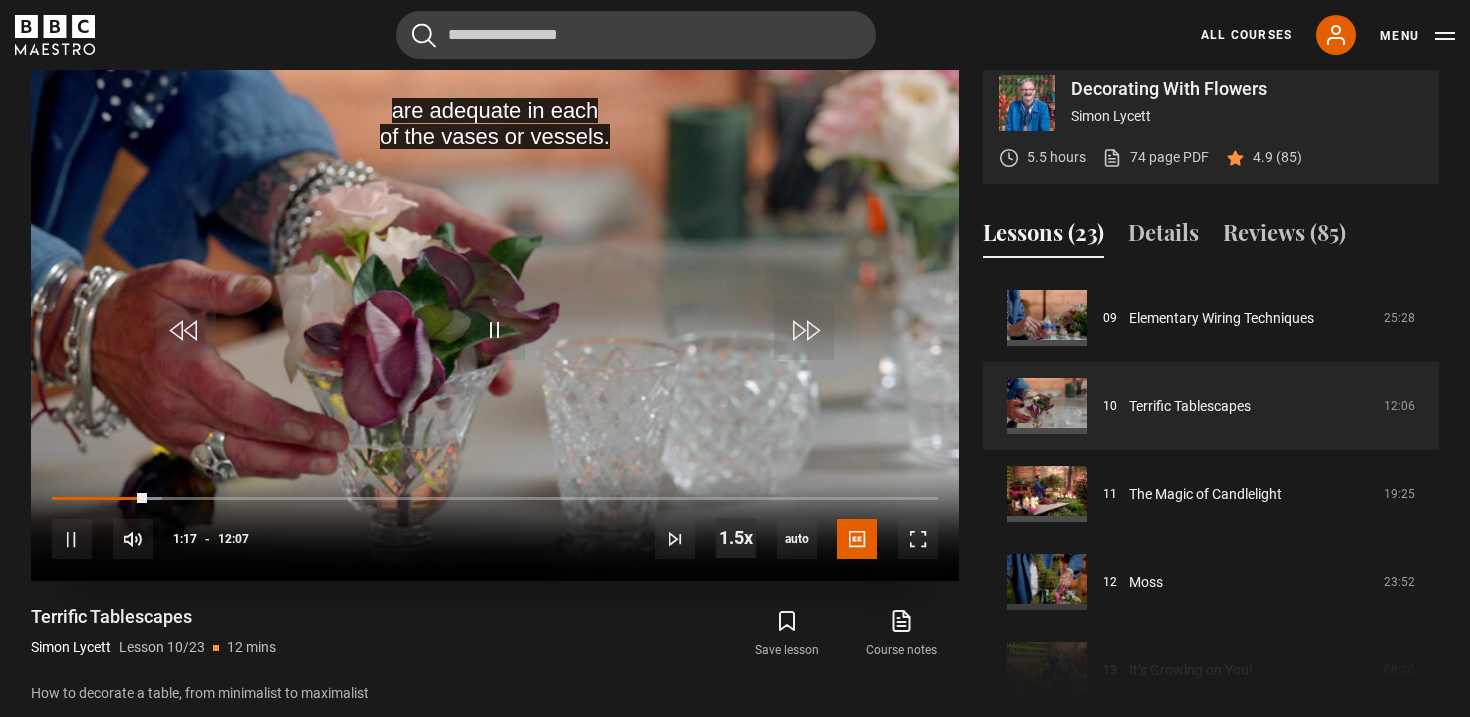 scroll, scrollTop: 796, scrollLeft: 0, axis: vertical 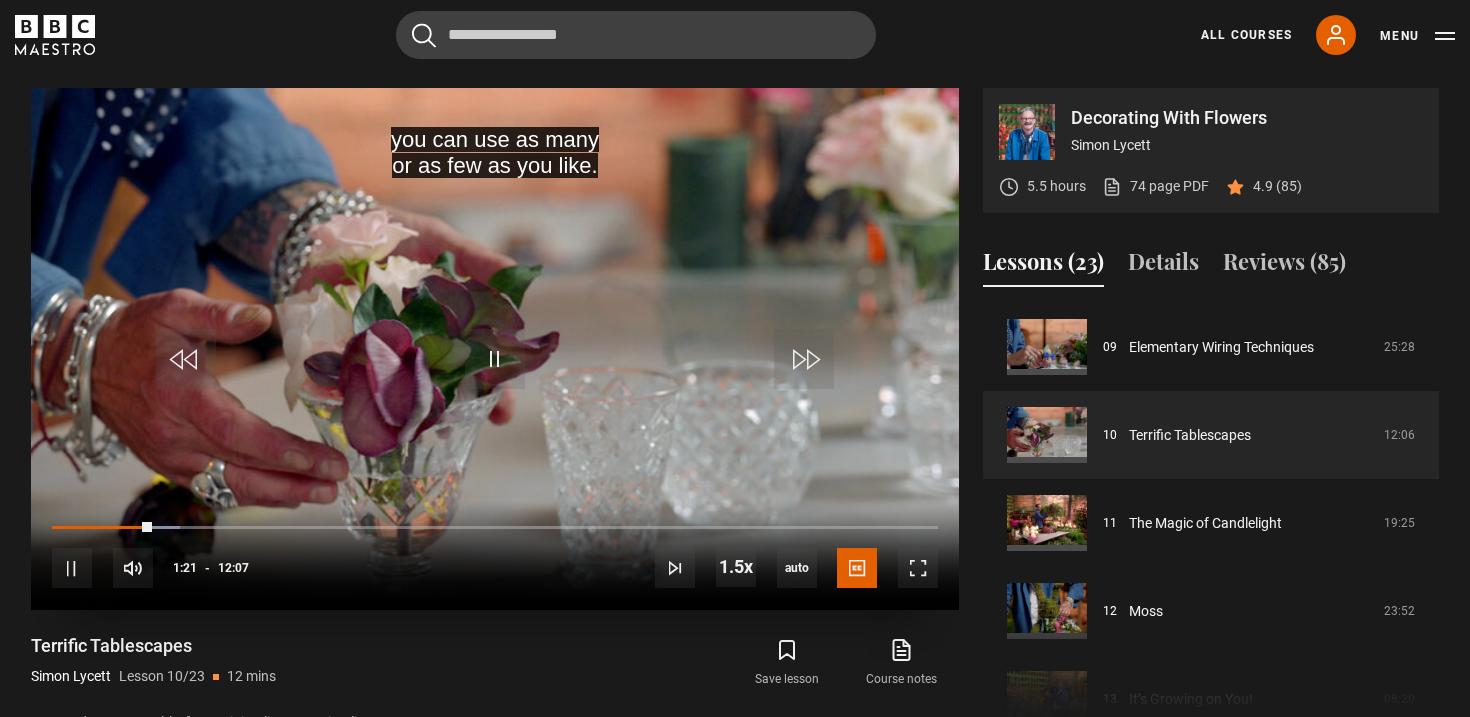 click on "10s Skip Back 10 seconds Pause 10s Skip Forward 10 seconds Loaded :  14.44% 02:08 01:22 Pause Mute 0% Current Time  1:21 - Duration  12:07
Simon Lycett
Lesson 10
Terrific Tablescapes
1.5x Playback Rate 2x 1.5x , selected 1x 0.5x auto Quality 360p 720p 1080p 2160p Auto , selected Captions captions off English  Captions , selected" at bounding box center (495, 555) 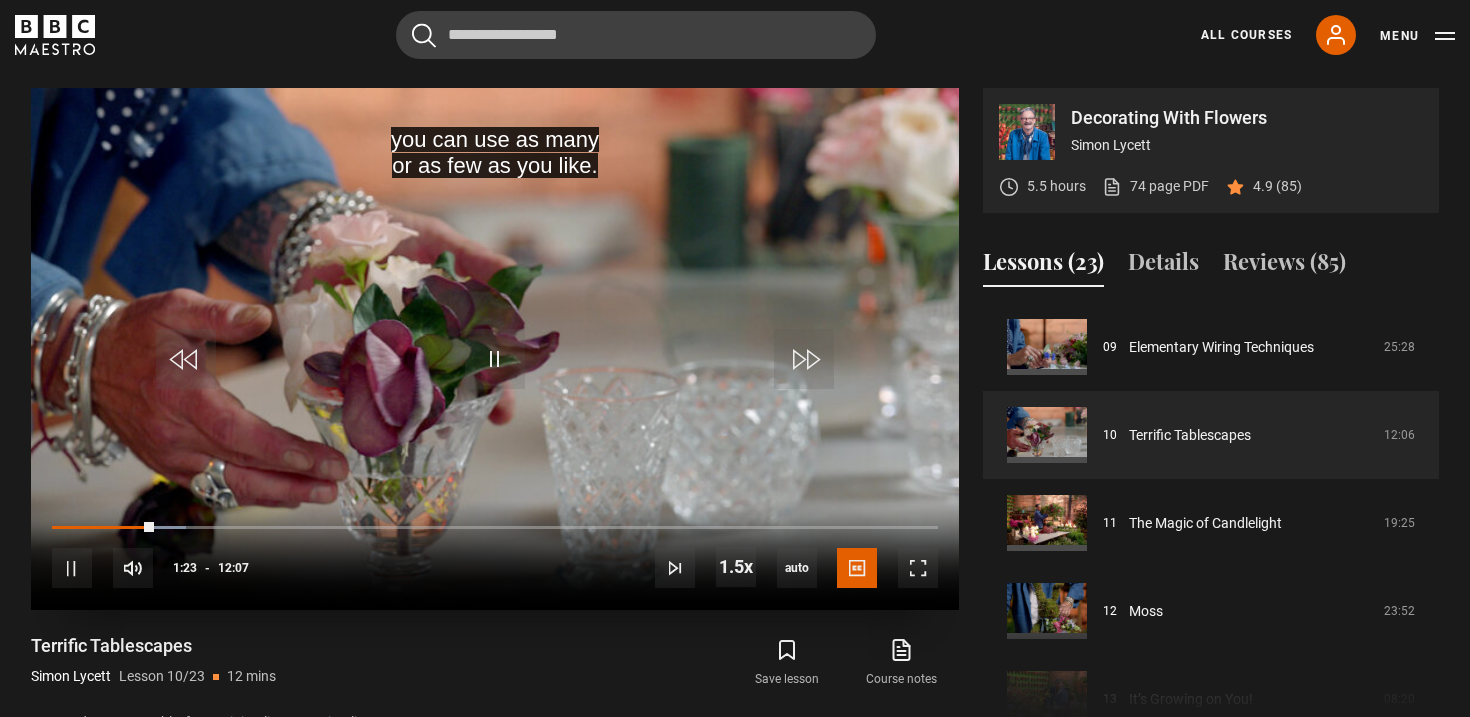 click on "10s Skip Back 10 seconds Pause 10s Skip Forward 10 seconds Loaded :  15.13% 02:08 01:23 Pause Mute 0% Current Time  1:23 - Duration  12:07
Simon Lycett
Lesson 10
Terrific Tablescapes
1.5x Playback Rate 2x 1.5x , selected 1x 0.5x auto Quality 360p 720p 1080p 2160p Auto , selected Captions captions off English  Captions , selected" at bounding box center [495, 555] 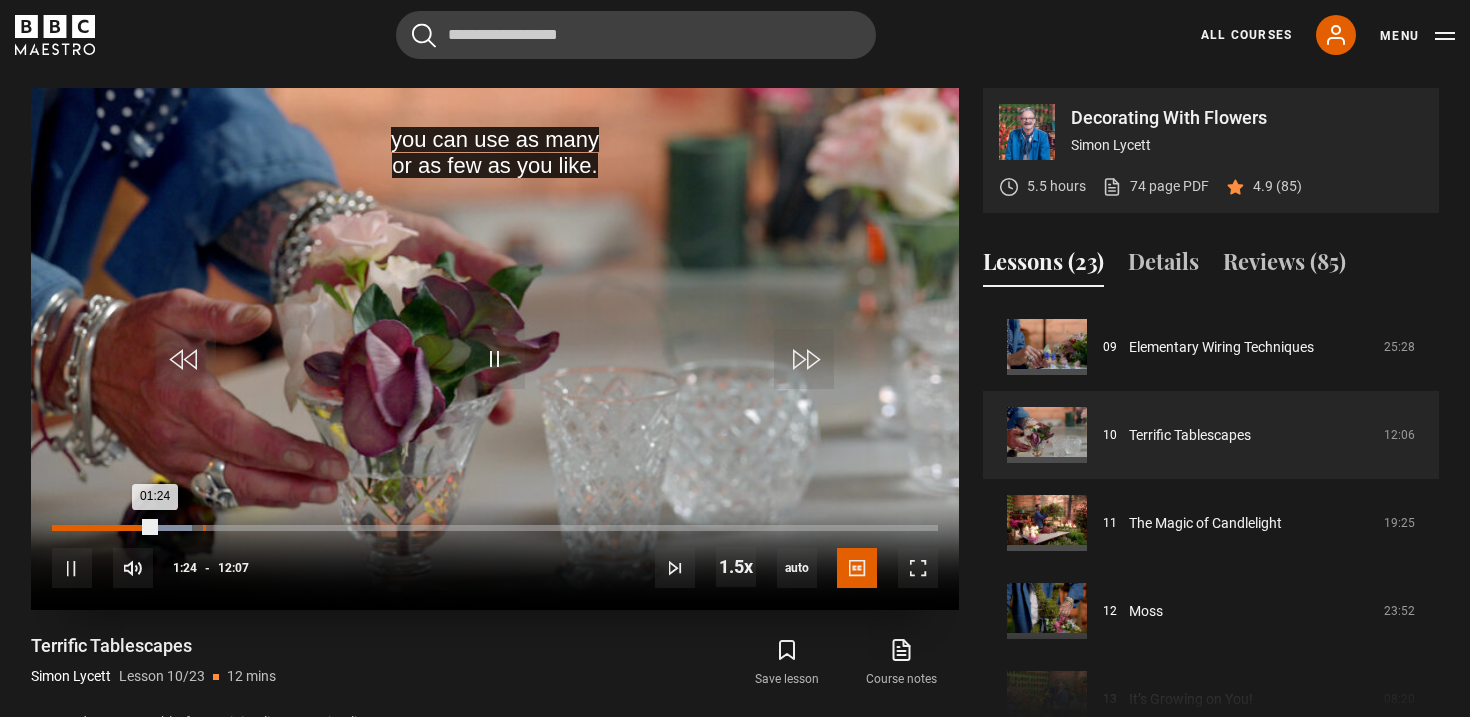 click on "Loaded :  15.82% 02:03 01:24" at bounding box center [495, 528] 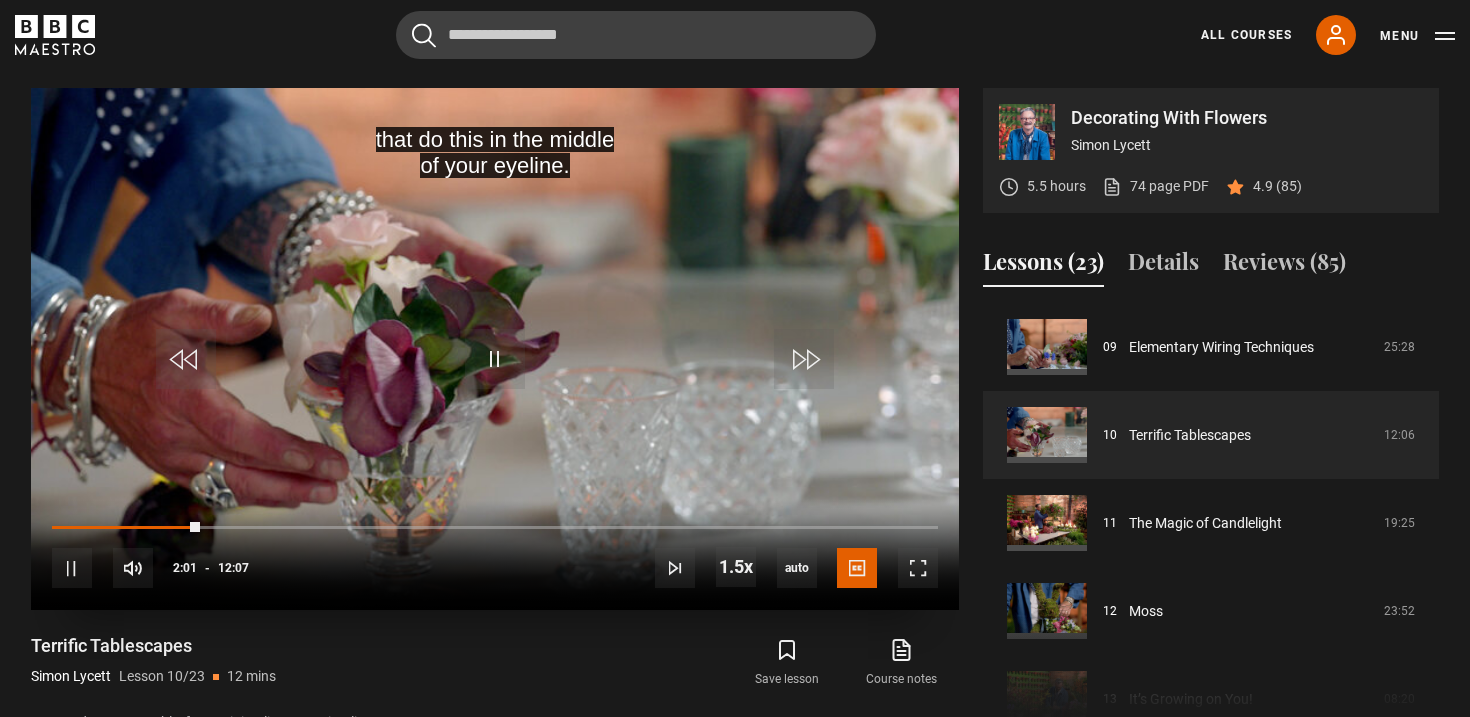 click on "10s Skip Back 10 seconds Pause 10s Skip Forward 10 seconds Loaded :  0.00% 03:23 02:01 Pause Mute 0% Current Time  2:01 - Duration  12:07
Simon Lycett
Lesson 10
Terrific Tablescapes
1.5x Playback Rate 2x 1.5x , selected 1x 0.5x auto Quality 360p 720p 1080p 2160p Auto , selected Captions captions off English  Captions , selected" at bounding box center (495, 555) 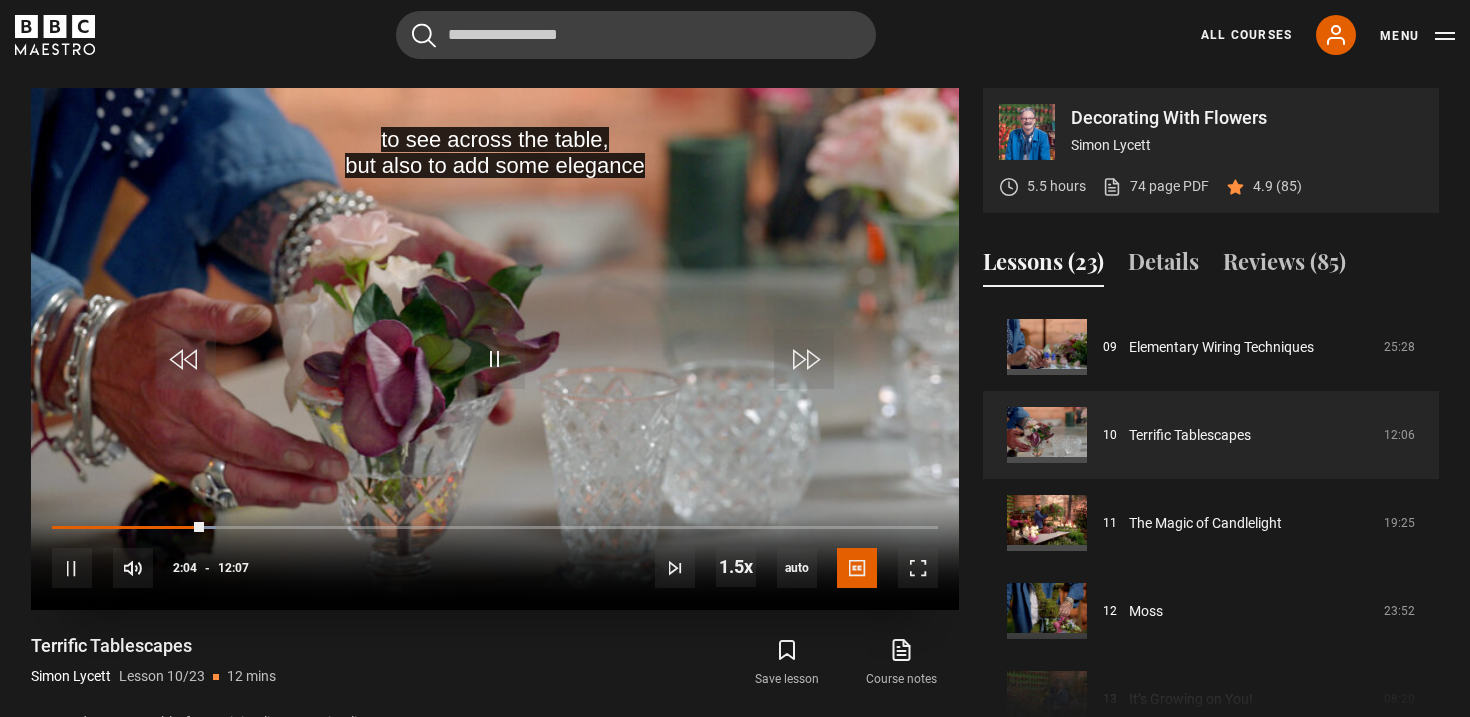 click on "10s Skip Back 10 seconds Pause 10s Skip Forward 10 seconds Loaded :  18.57% 03:23 02:05 Pause Mute 0% Current Time  2:04 - Duration  12:07
Simon Lycett
Lesson 10
Terrific Tablescapes
1.5x Playback Rate 2x 1.5x , selected 1x 0.5x auto Quality 360p 720p 1080p 2160p Auto , selected Captions captions off English  Captions , selected" at bounding box center [495, 555] 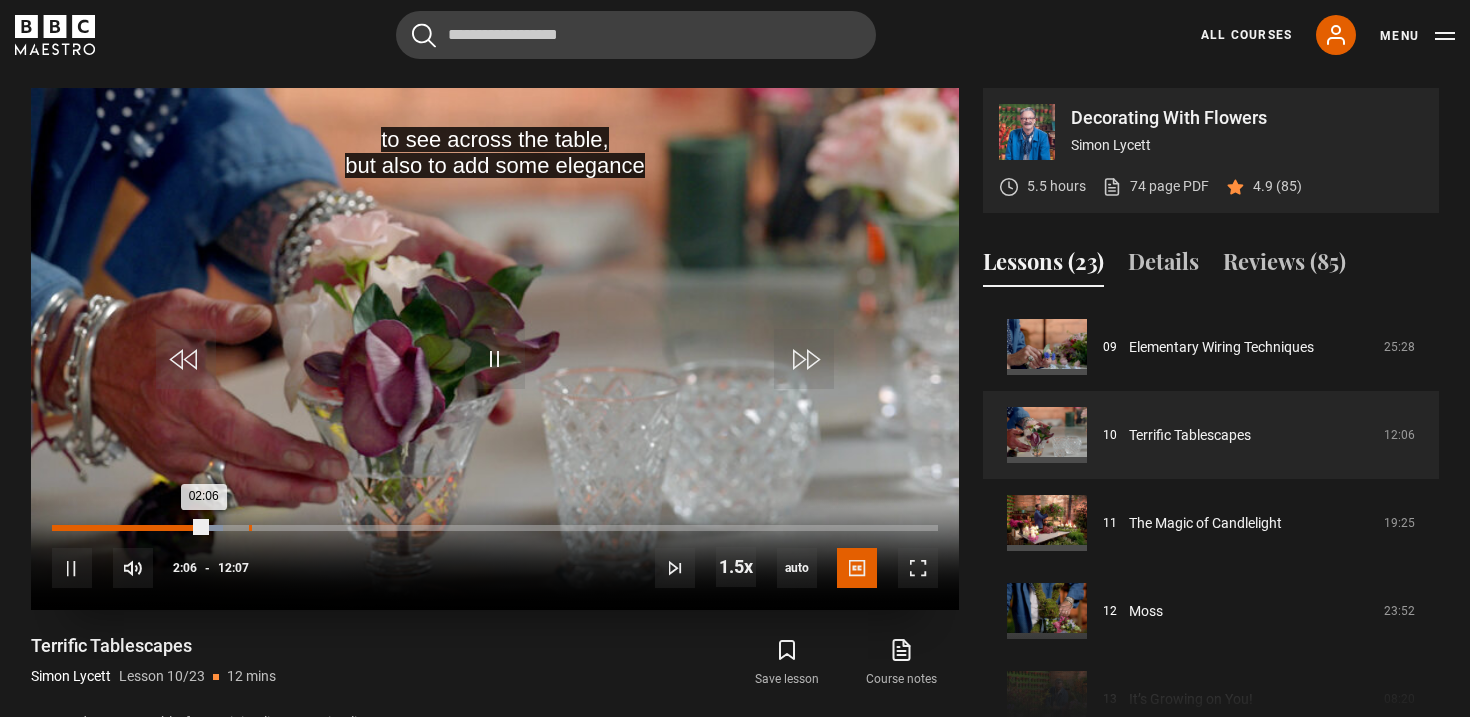 click on "Loaded :  19.26% 02:41 02:06" at bounding box center (495, 537) 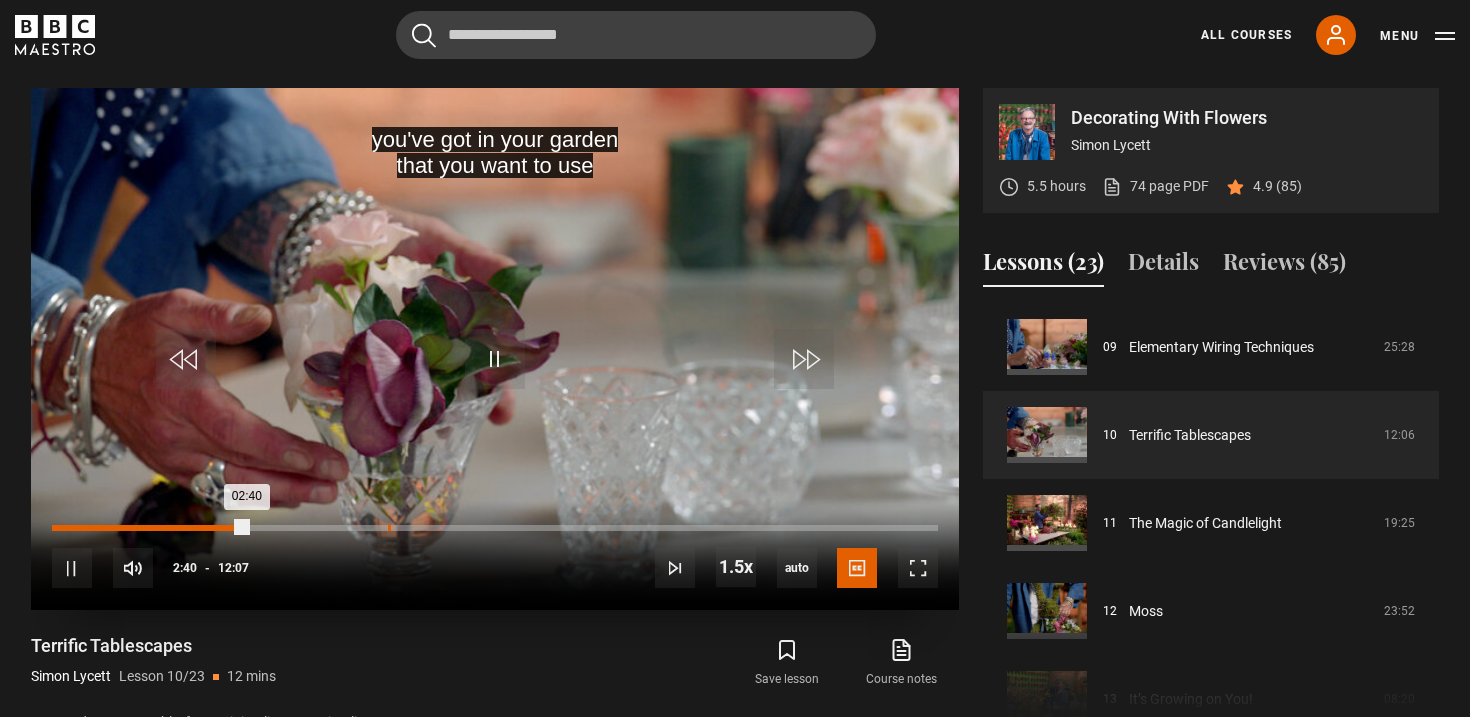 click on "Loaded :  0.00% 04:35 02:40" at bounding box center (495, 528) 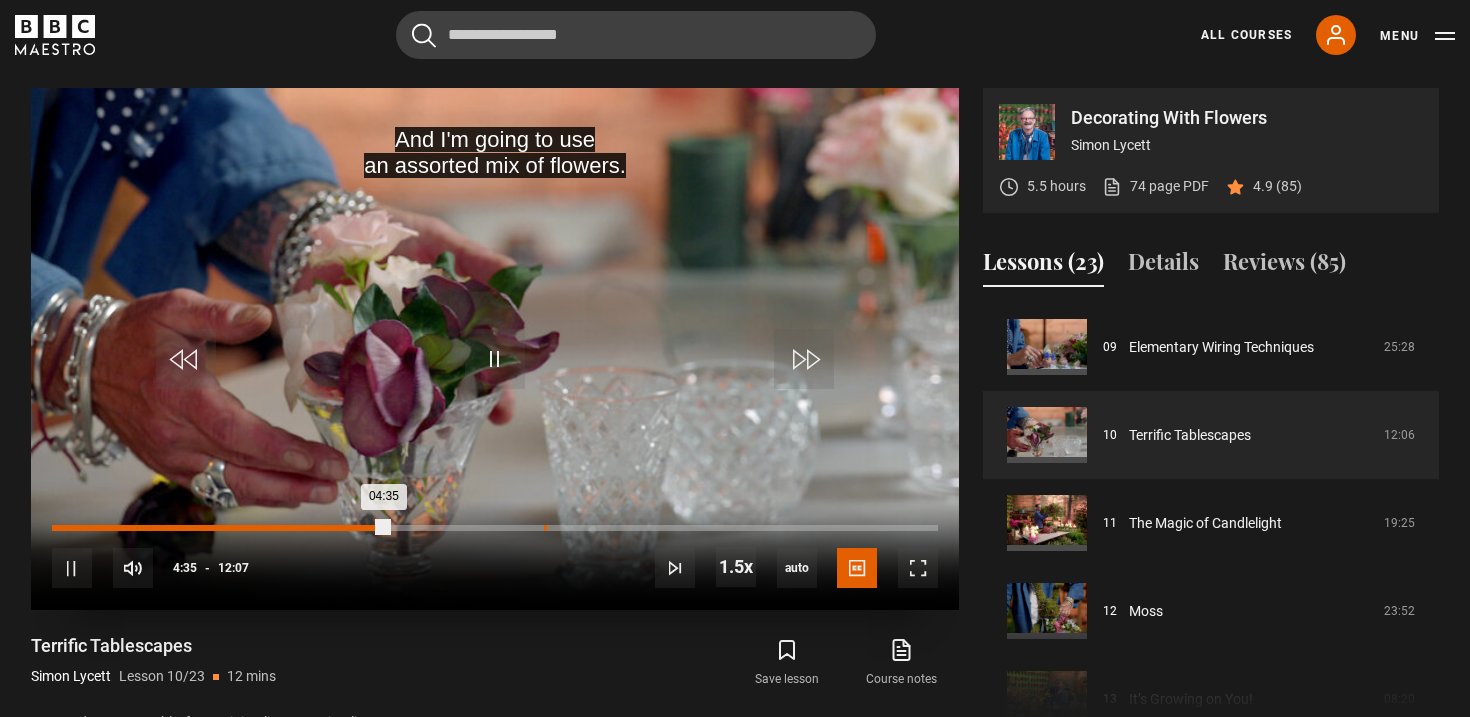 click on "Loaded :  0.00% 06:43 04:35" at bounding box center (495, 528) 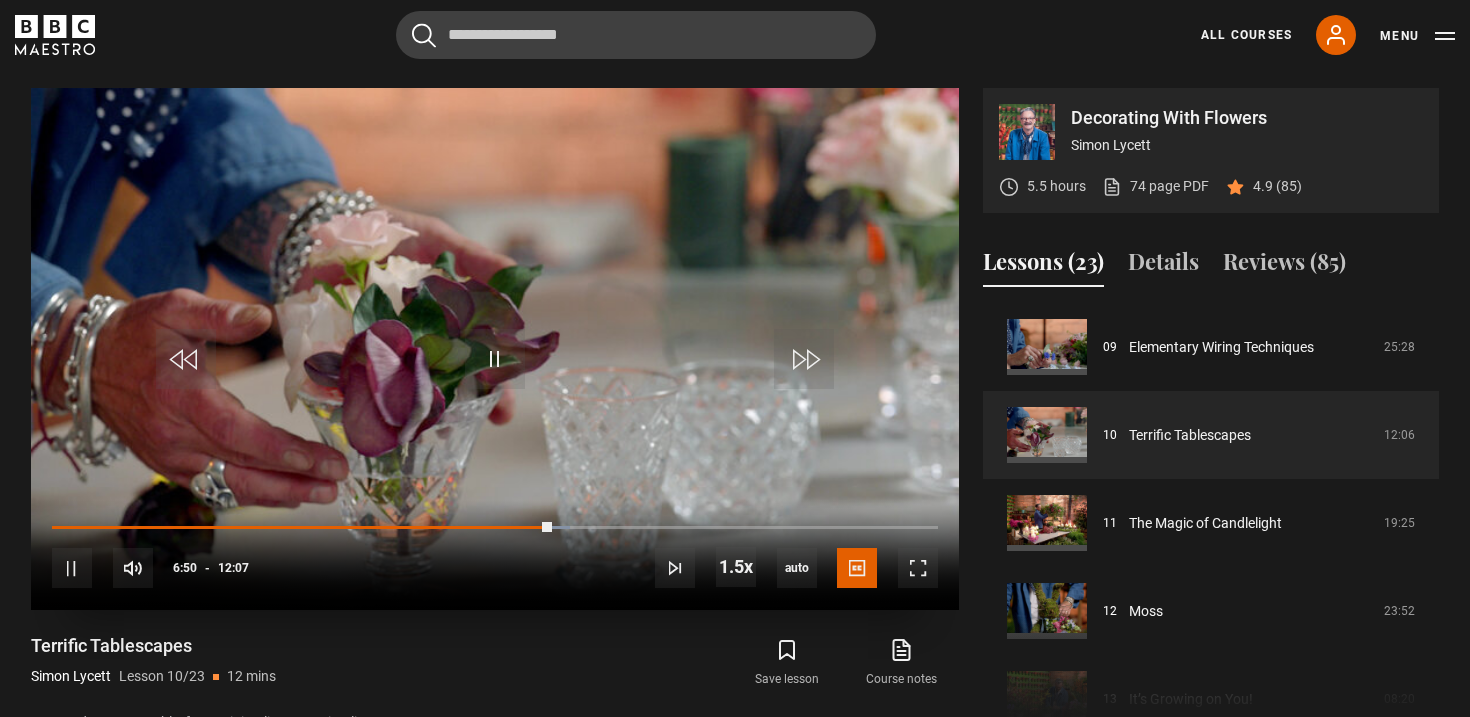 click on "10s Skip Back 10 seconds Pause 10s Skip Forward 10 seconds Loaded :  58.46% 03:28 06:50 Pause Mute 0% Current Time  6:50 - Duration  12:07
Simon Lycett
Lesson 10
Terrific Tablescapes
1.5x Playback Rate 2x 1.5x , selected 1x 0.5x auto Quality 360p 720p 1080p 2160p Auto , selected Captions captions off English  Captions , selected" at bounding box center [495, 555] 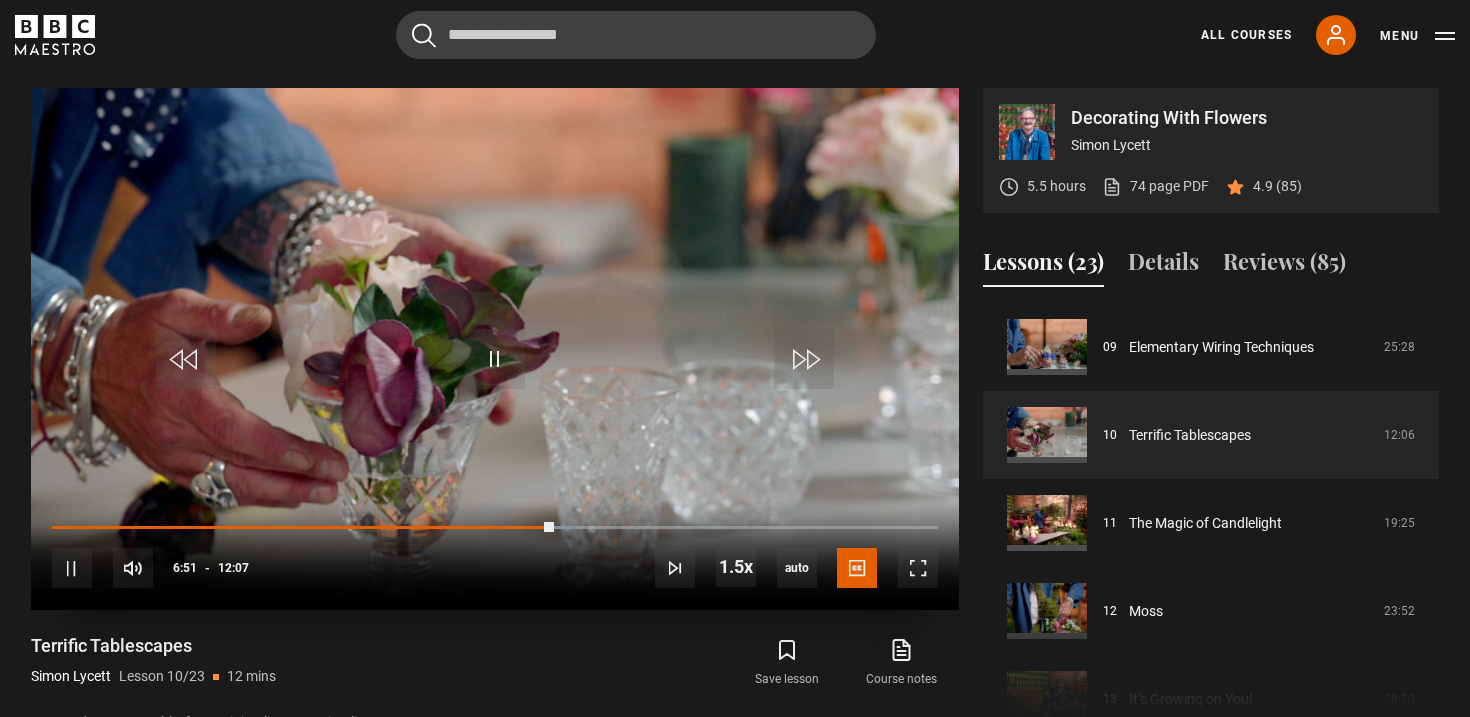 click on "10s Skip Back 10 seconds Pause 10s Skip Forward 10 seconds Loaded :  59.15% 03:23 06:51 Pause Mute 0% Current Time  6:51 - Duration  12:07
Simon Lycett
Lesson 10
Terrific Tablescapes
1.5x Playback Rate 2x 1.5x , selected 1x 0.5x auto Quality 360p 720p 1080p 2160p Auto , selected Captions captions off English  Captions , selected" at bounding box center (495, 555) 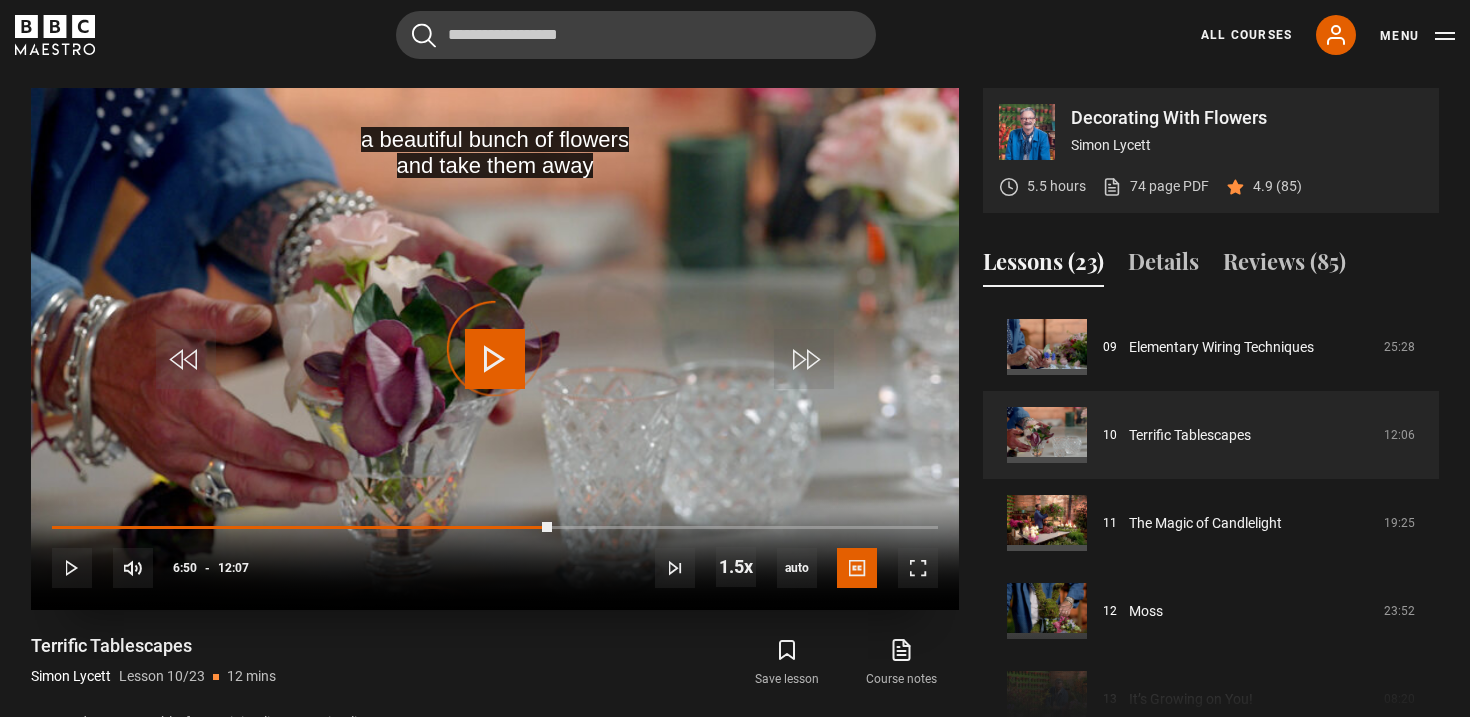 drag, startPoint x: 552, startPoint y: 525, endPoint x: 342, endPoint y: 531, distance: 210.0857 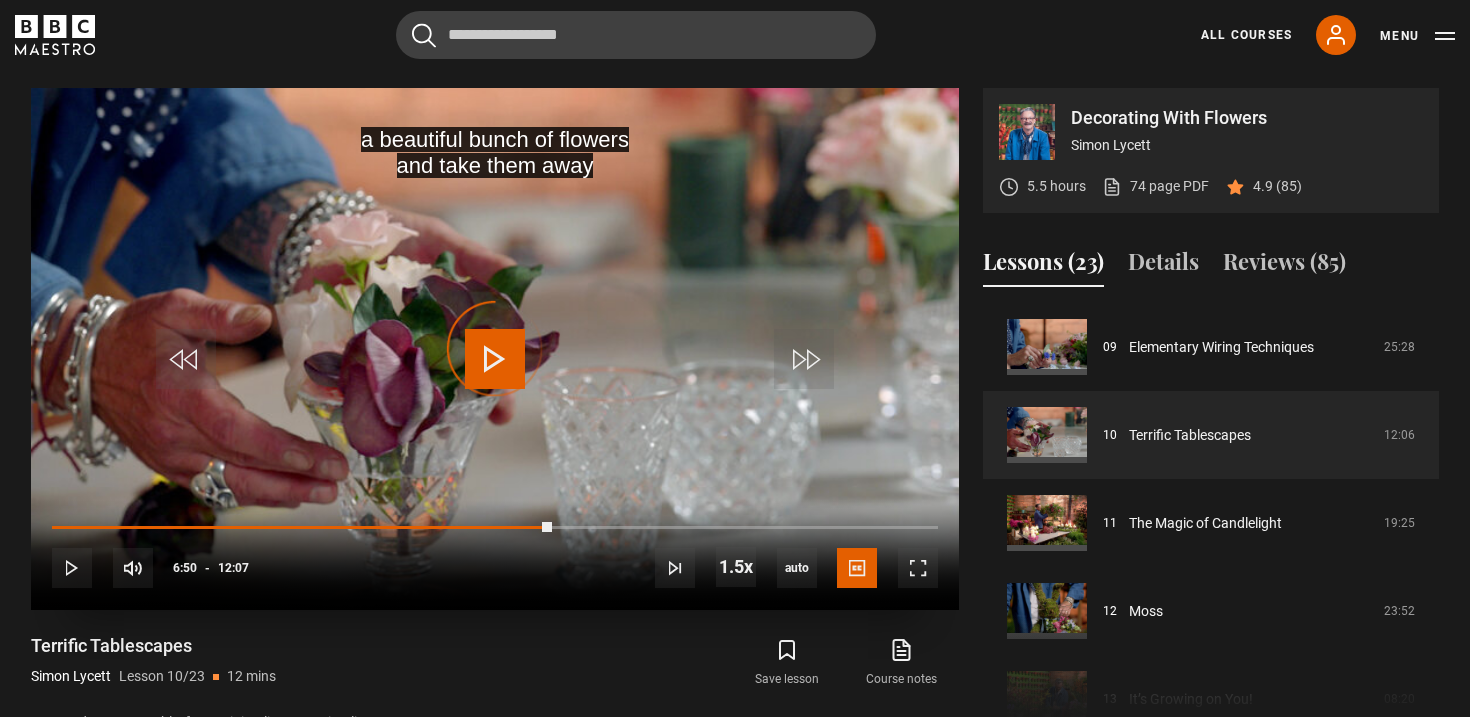 click on "10s Skip Back 10 seconds Play 10s Skip Forward 10 seconds Loaded :  0.00% 04:06 06:50 Play Mute 0% Current Time  6:50 - Duration  12:07
Simon Lycett
Lesson 10
Terrific Tablescapes
1.5x Playback Rate 2x 1.5x , selected 1x 0.5x auto Quality 360p 720p 1080p 2160p Auto , selected Captions captions off English  Captions , selected" at bounding box center [495, 555] 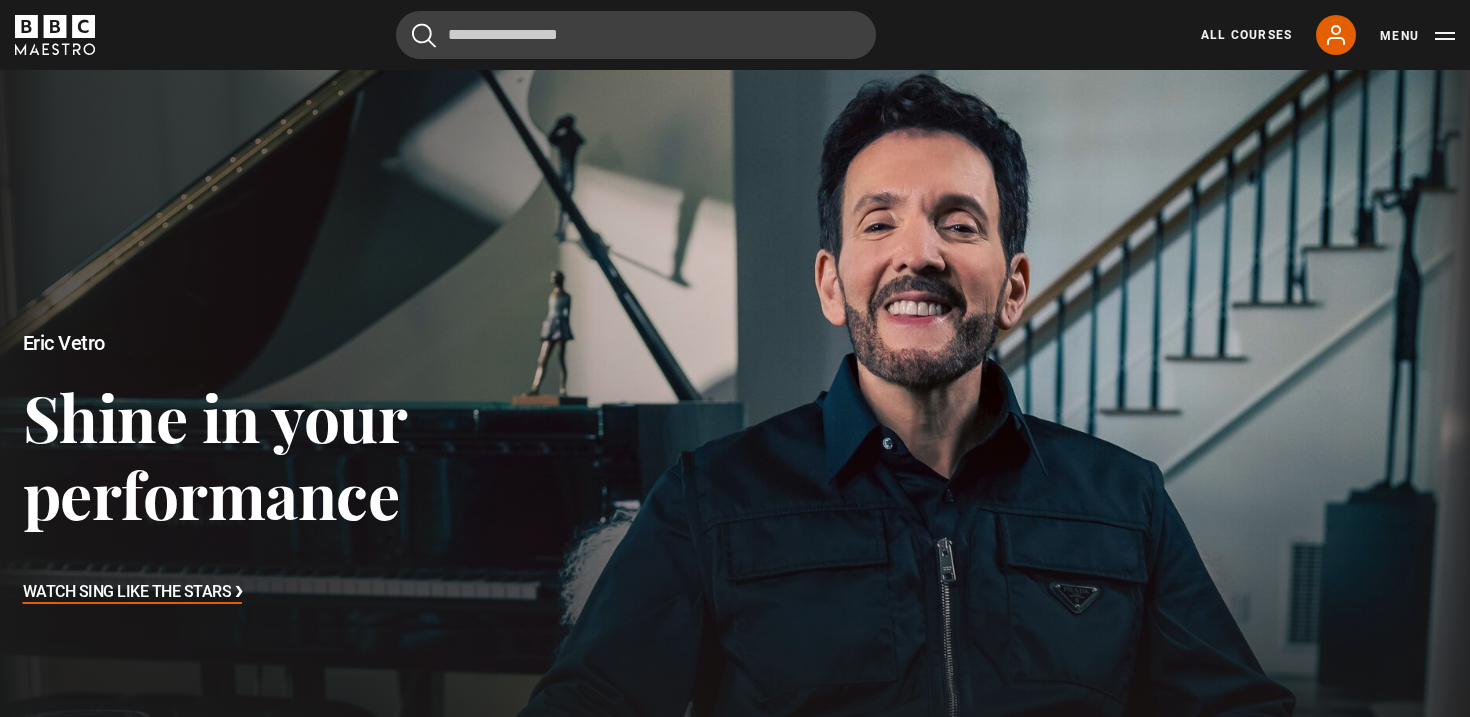 scroll, scrollTop: 0, scrollLeft: 0, axis: both 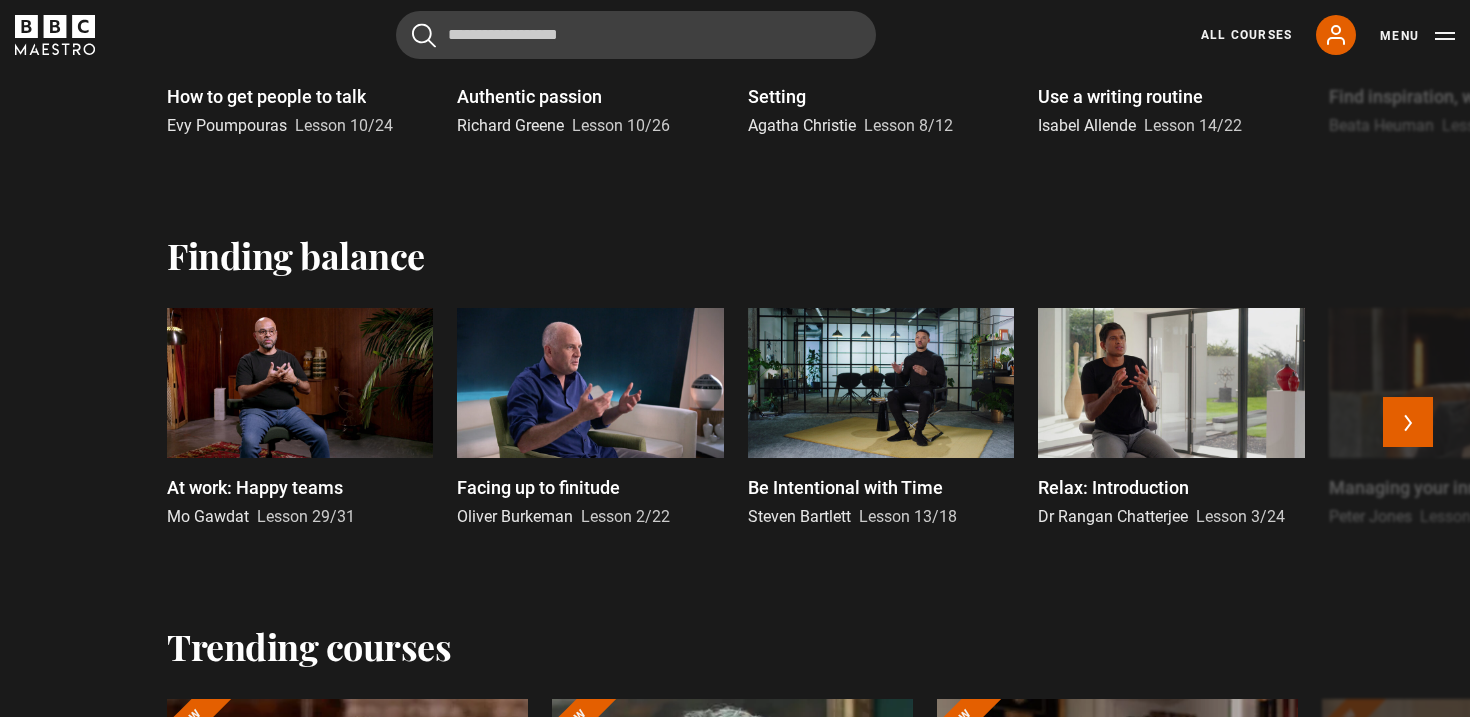click at bounding box center (1171, 383) 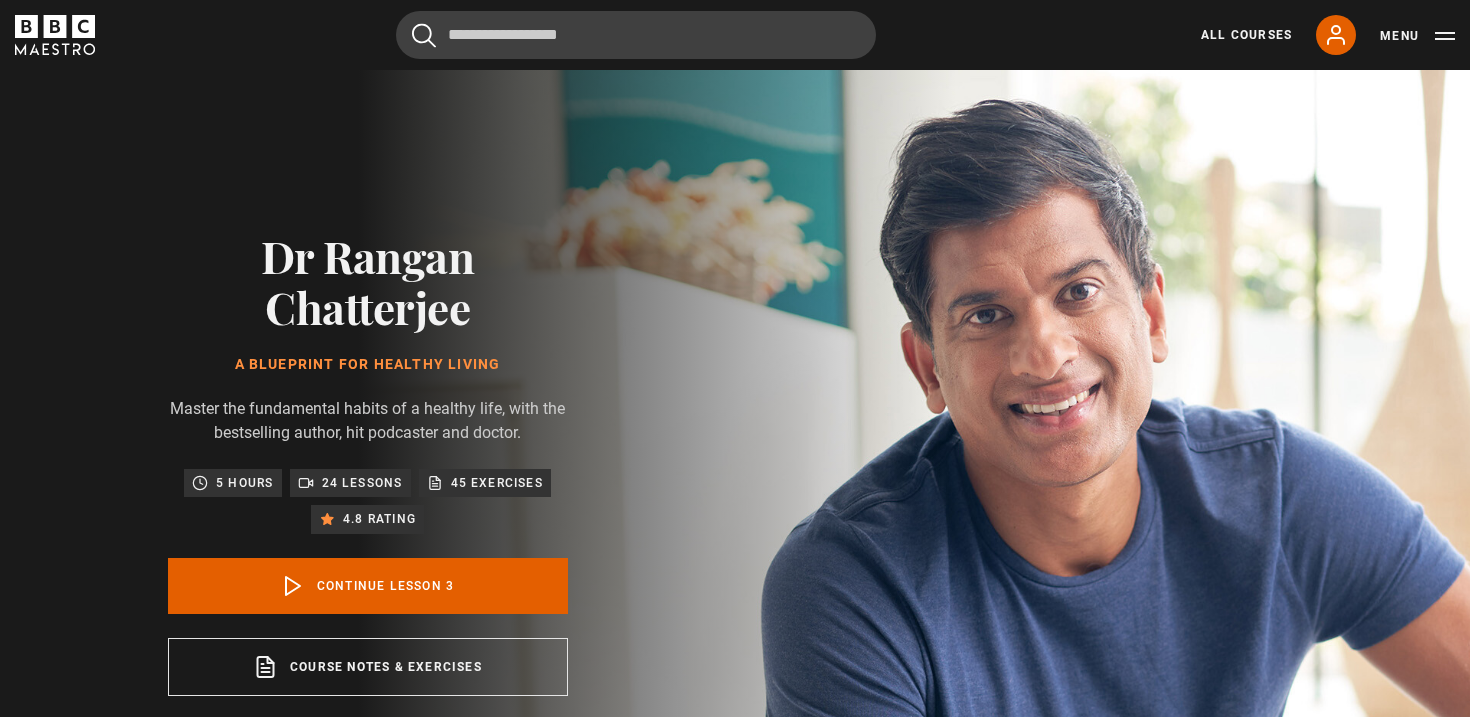 scroll, scrollTop: 855, scrollLeft: 0, axis: vertical 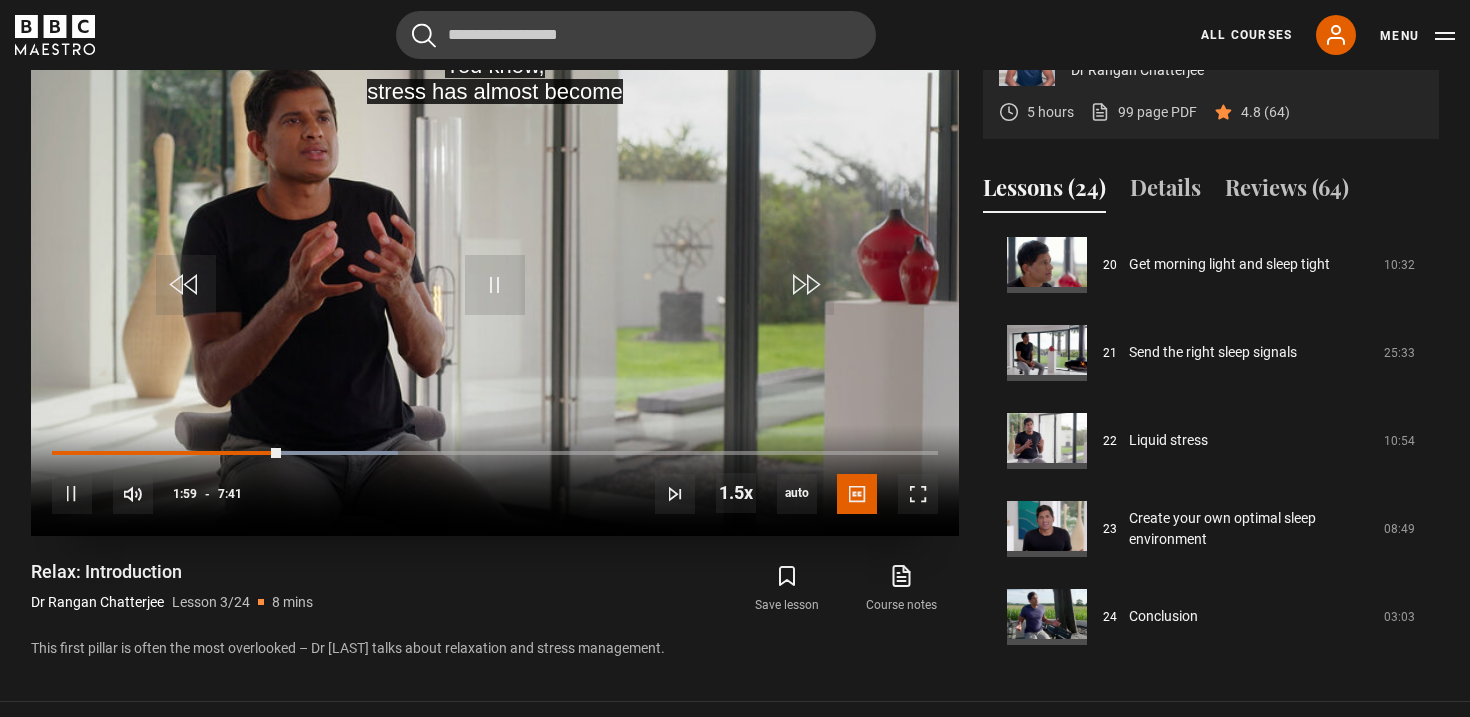 click on "10s Skip Back 10 seconds Pause 10s Skip Forward 10 seconds Loaded :  39.05% 4:44 1:59 Pause Mute Current Time  1:59 - Duration  7:41
Dr [LAST]
Lesson 3
Relax: Introduction
1.5x Playback Rate 2x 1.5x , selected 1x 0.5x auto Quality 360p 720p 1080p 2160p Auto , selected Captions captions off English  Captions , selected" at bounding box center (495, 480) 